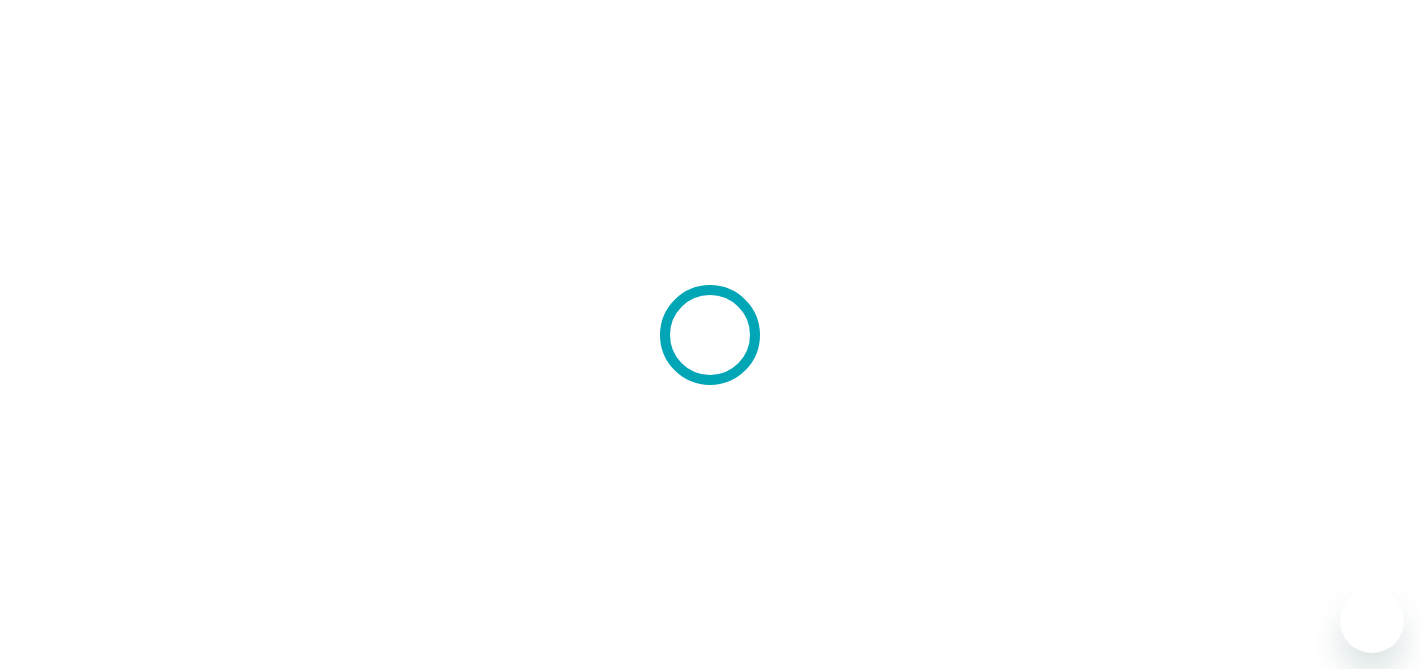 scroll, scrollTop: 0, scrollLeft: 0, axis: both 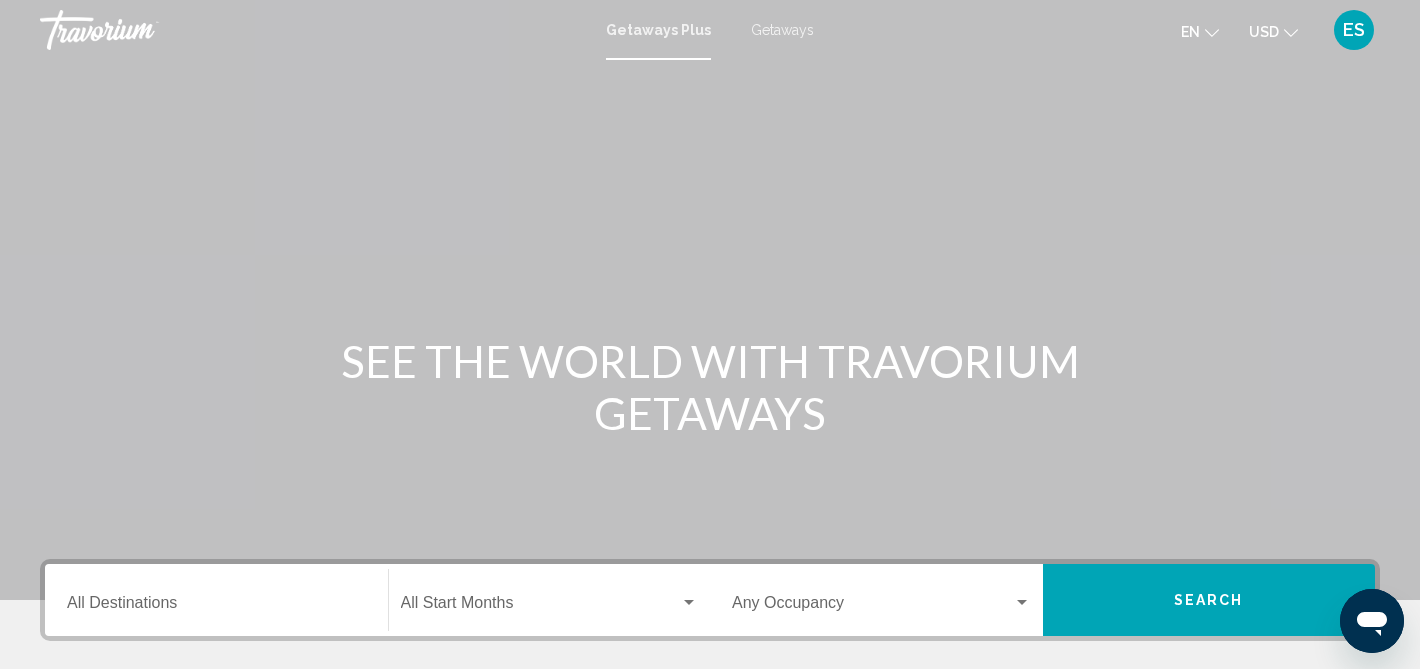 click on "USD" at bounding box center [1264, 32] 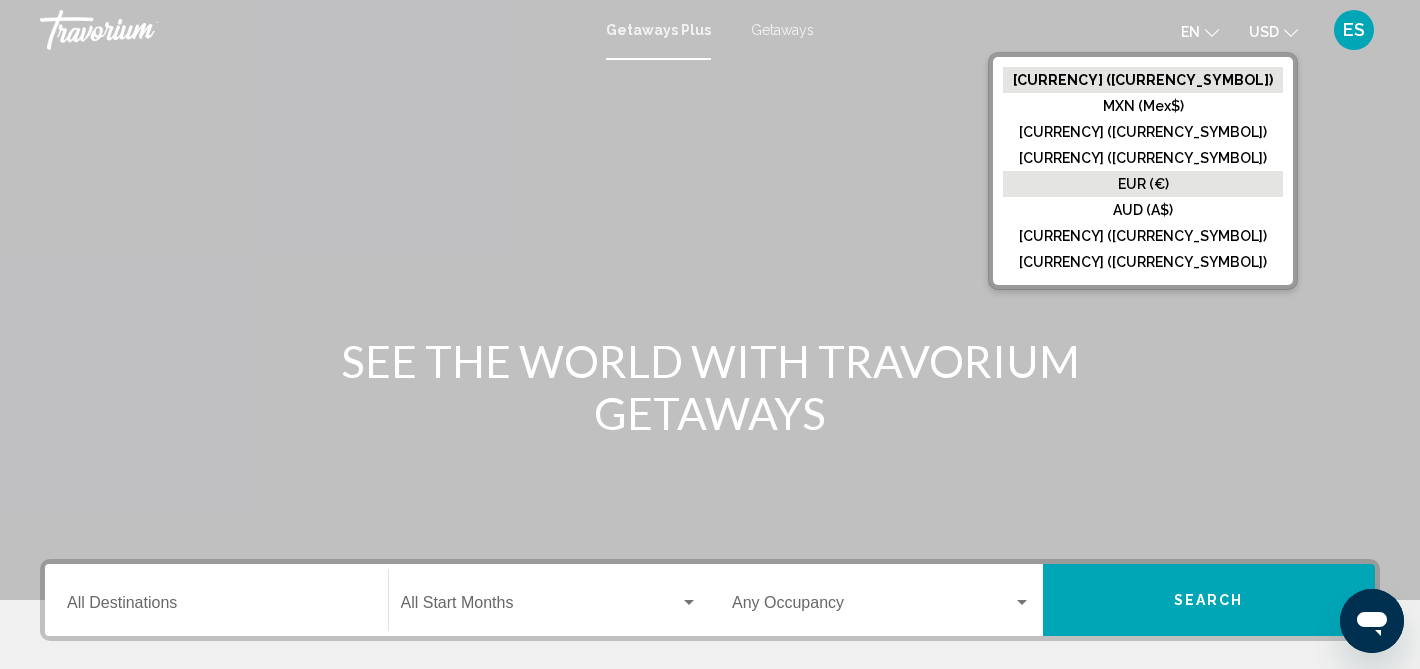 click on "EUR (€)" at bounding box center (1143, 80) 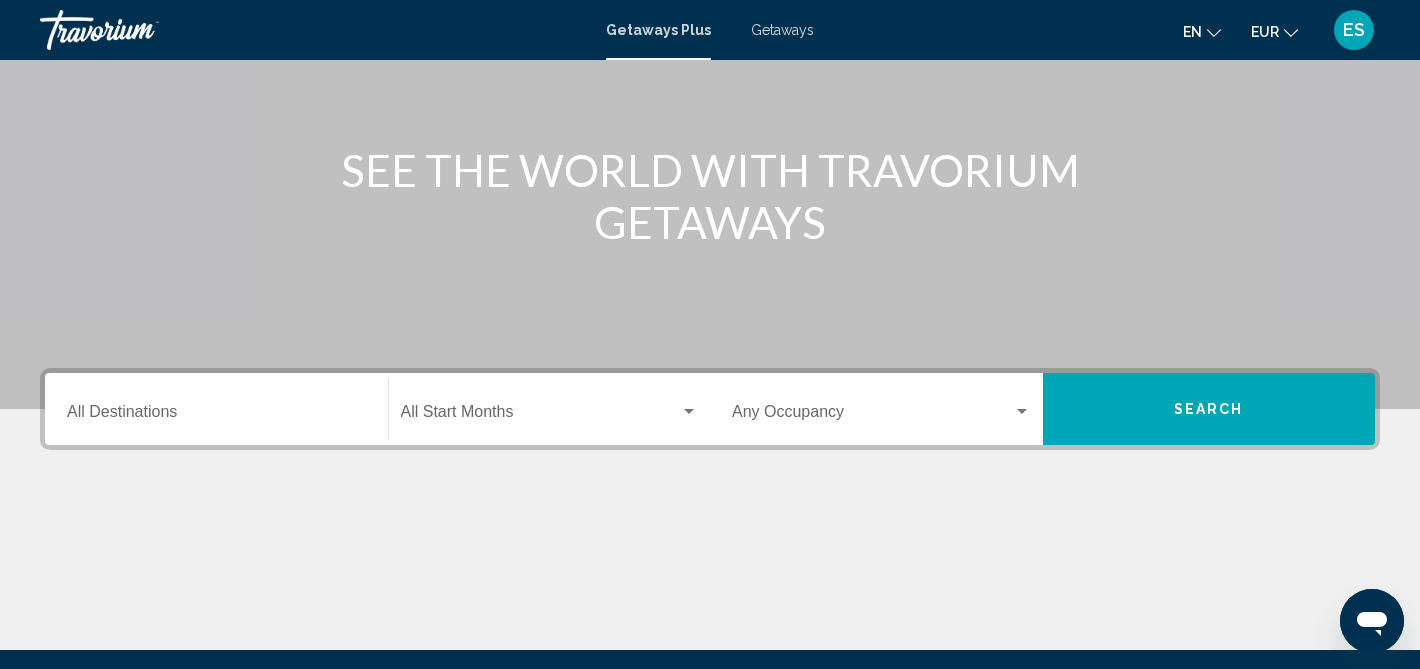 click on "Destination All Destinations" at bounding box center (216, 409) 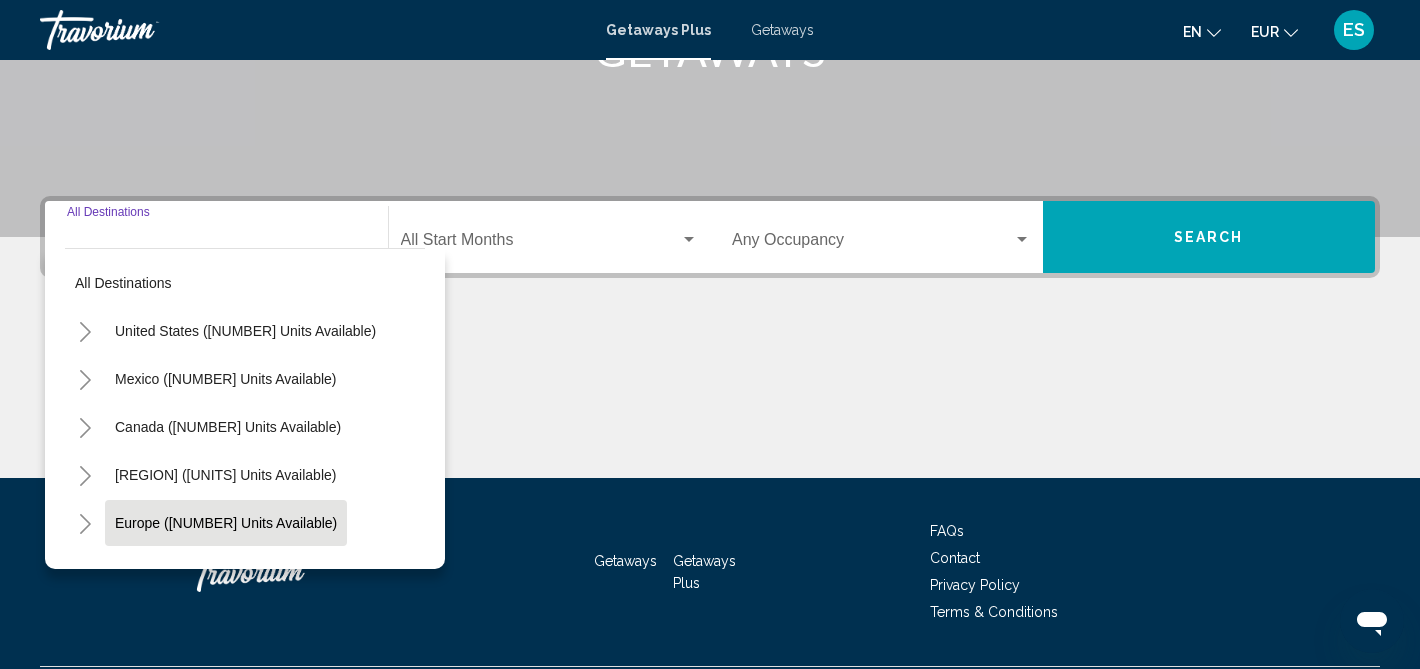 scroll, scrollTop: 417, scrollLeft: 0, axis: vertical 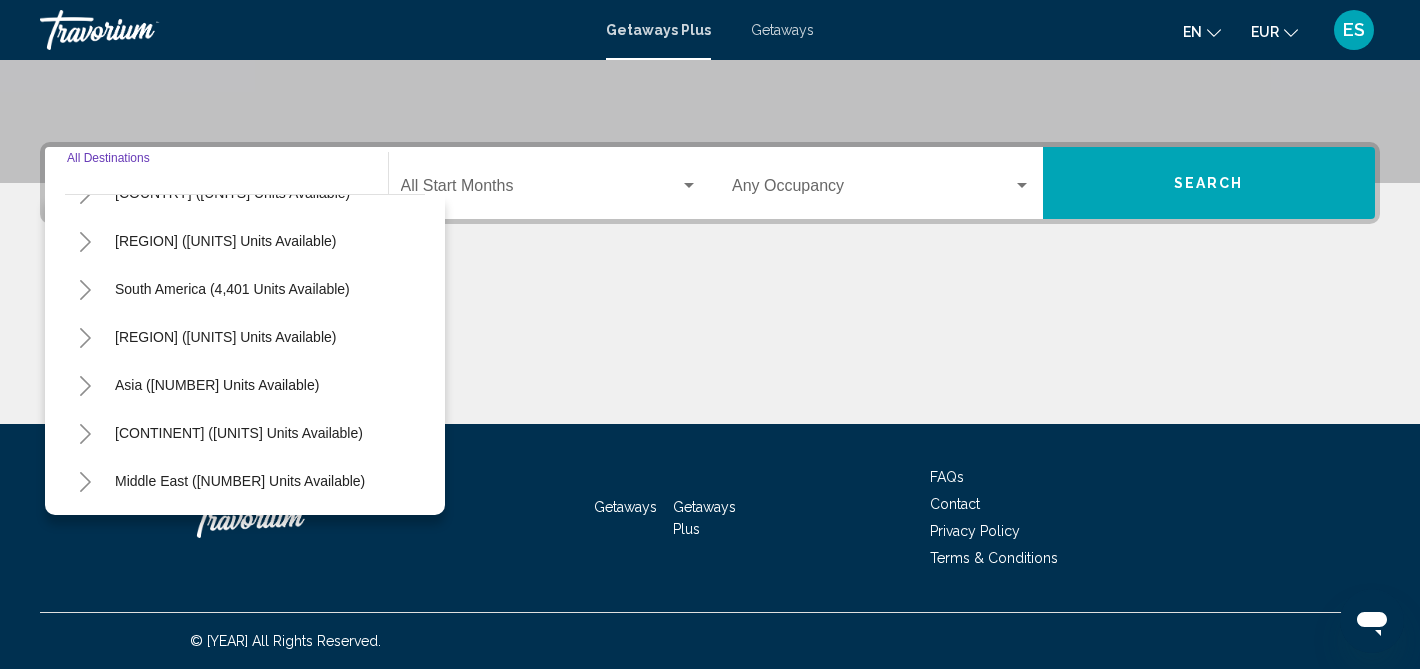 click at bounding box center [85, 386] 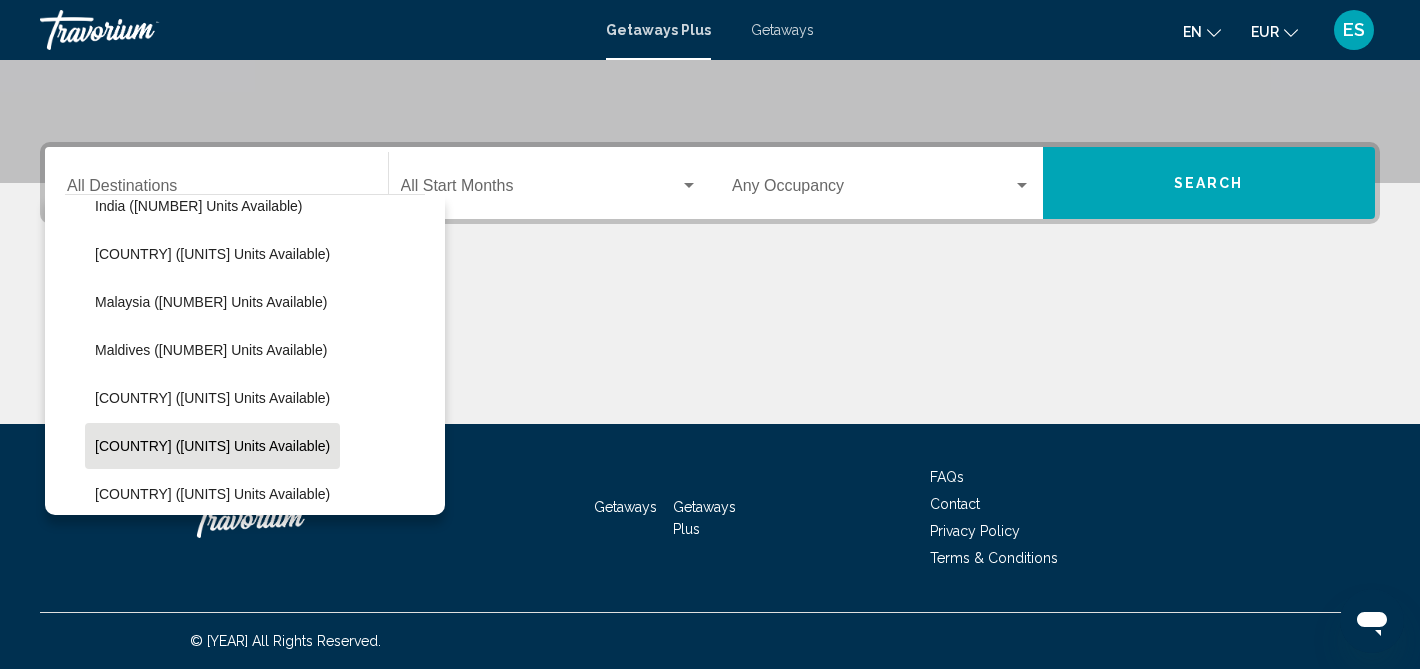 scroll, scrollTop: 692, scrollLeft: 0, axis: vertical 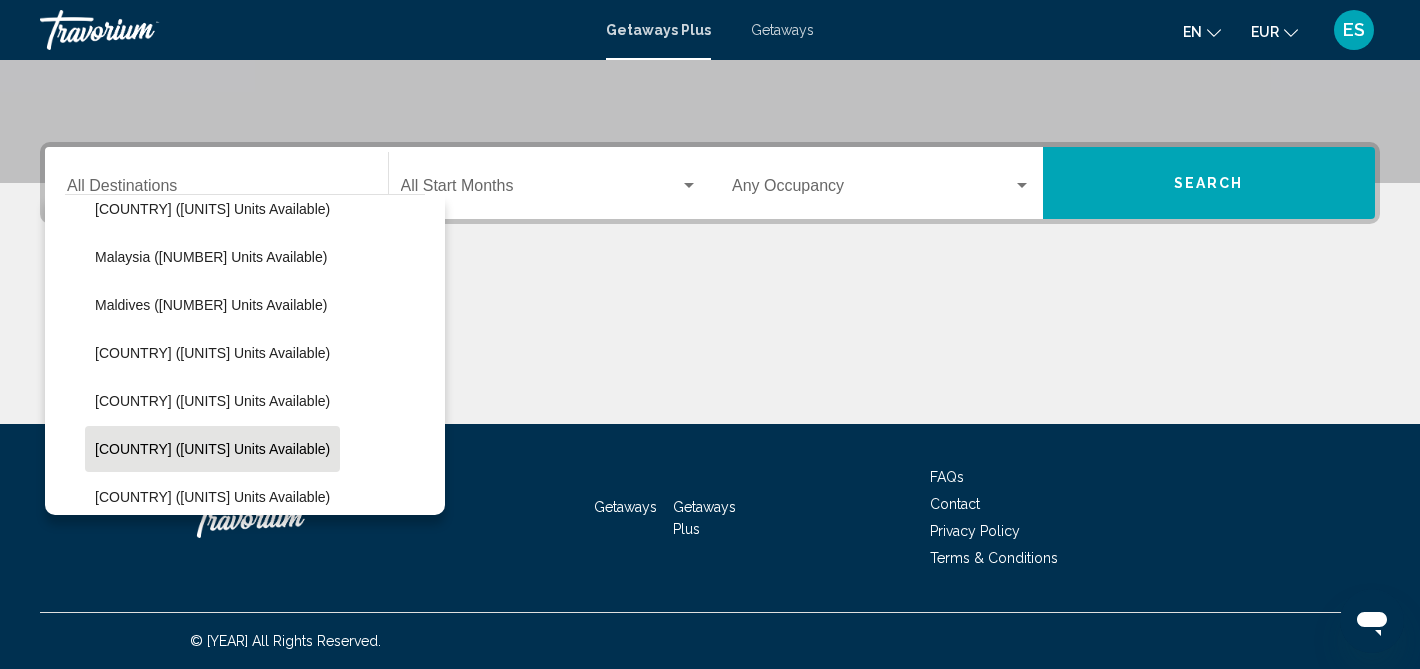 click on "[COUNTRY] ([UNITS] units available)" at bounding box center (212, 65) 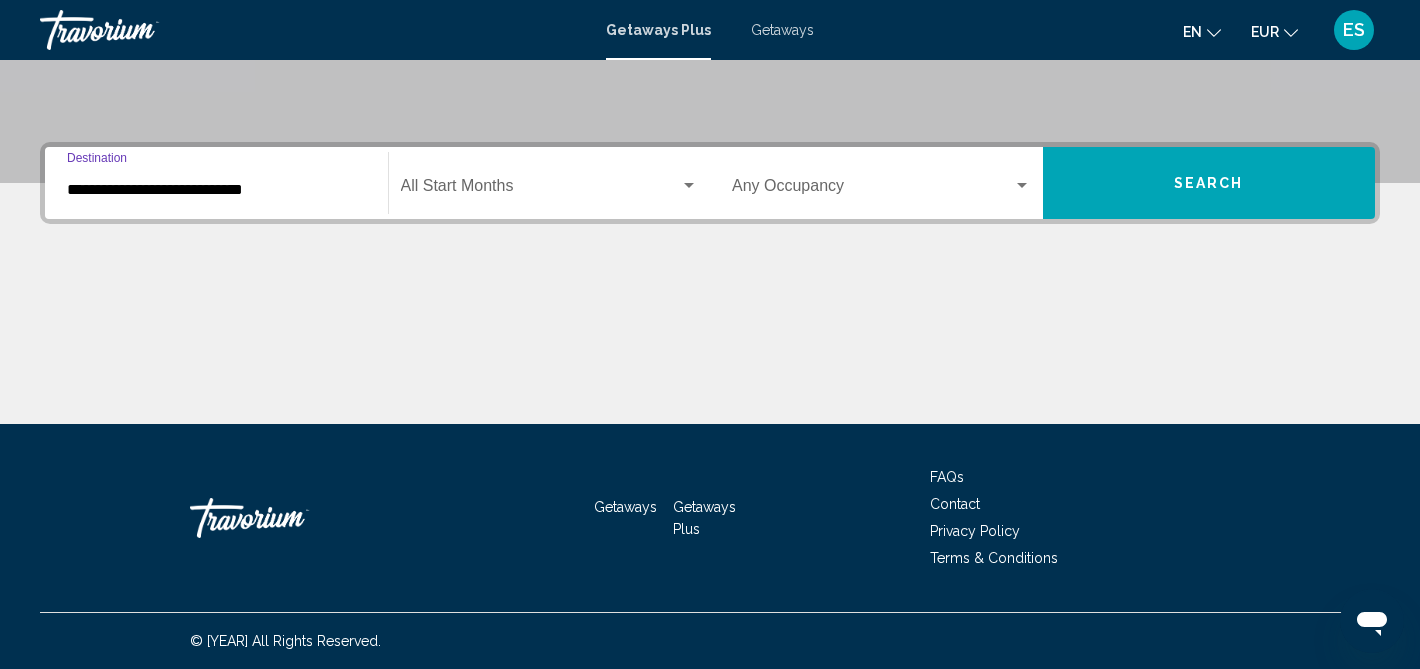 click on "Start Month All Start Months" at bounding box center (550, 183) 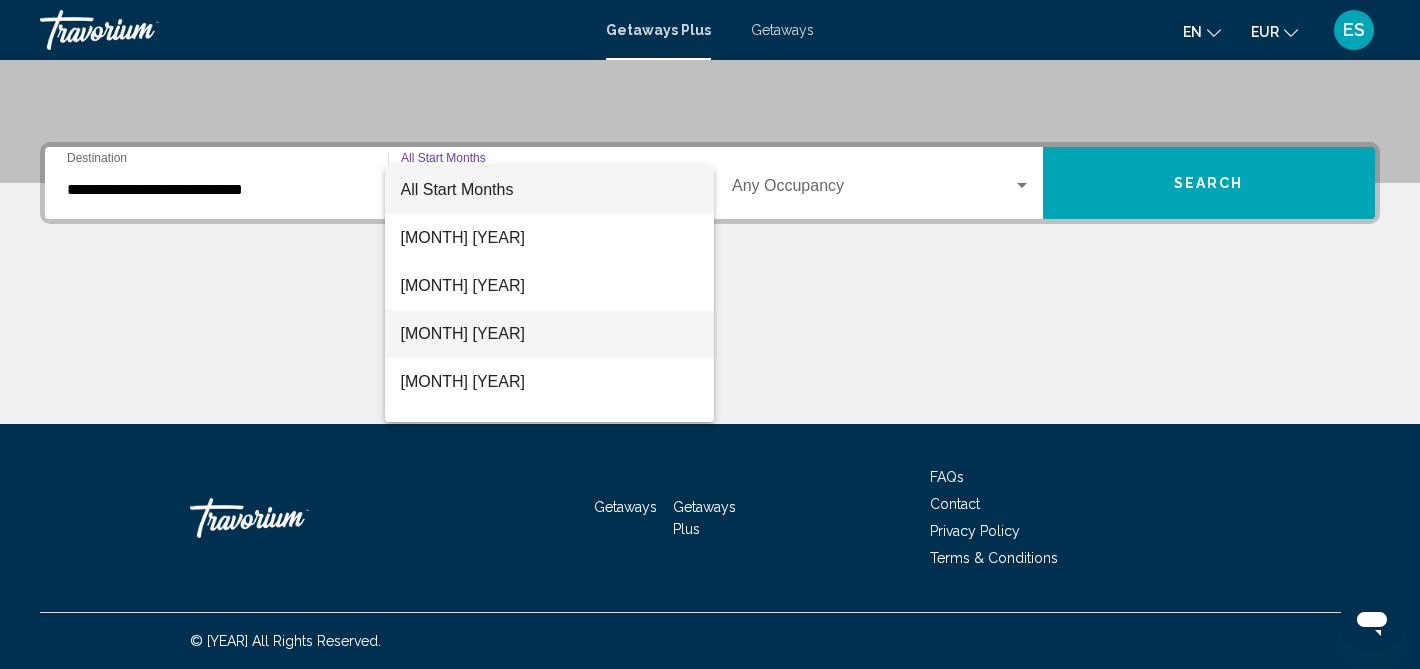 click on "[MONTH] [YEAR]" at bounding box center (550, 334) 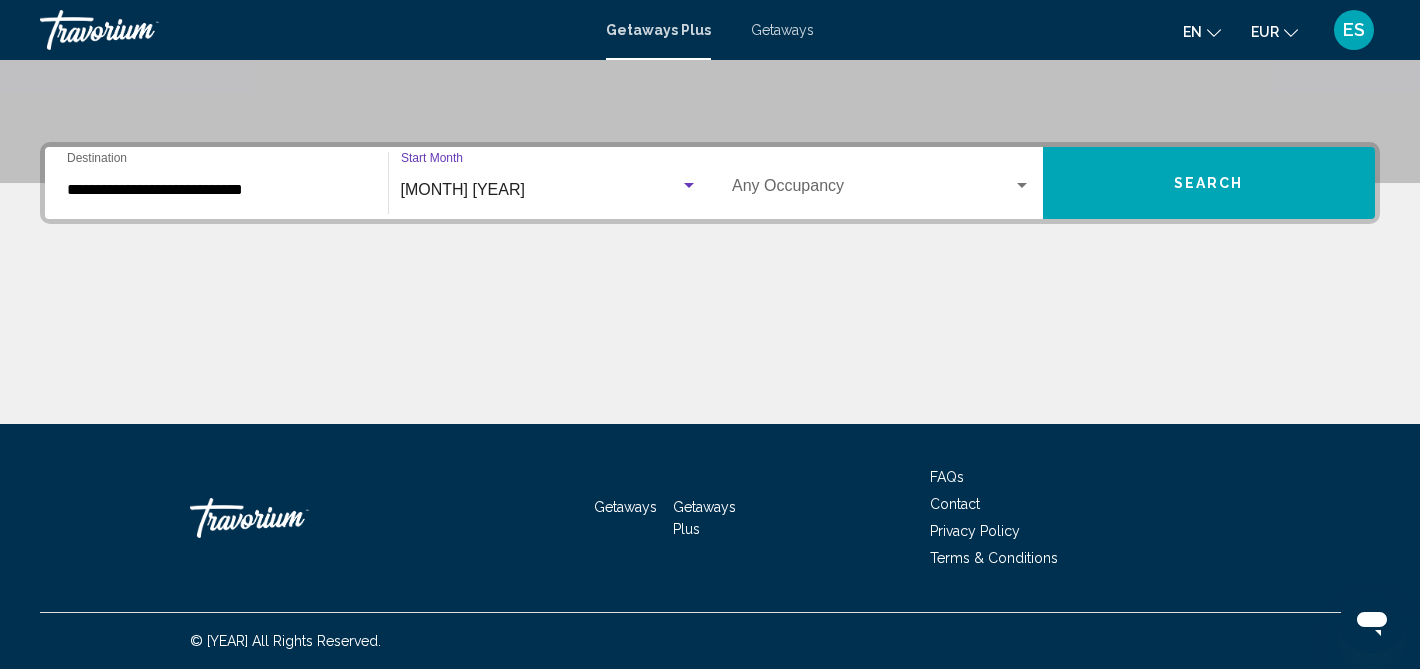 click on "Search" at bounding box center (1209, 183) 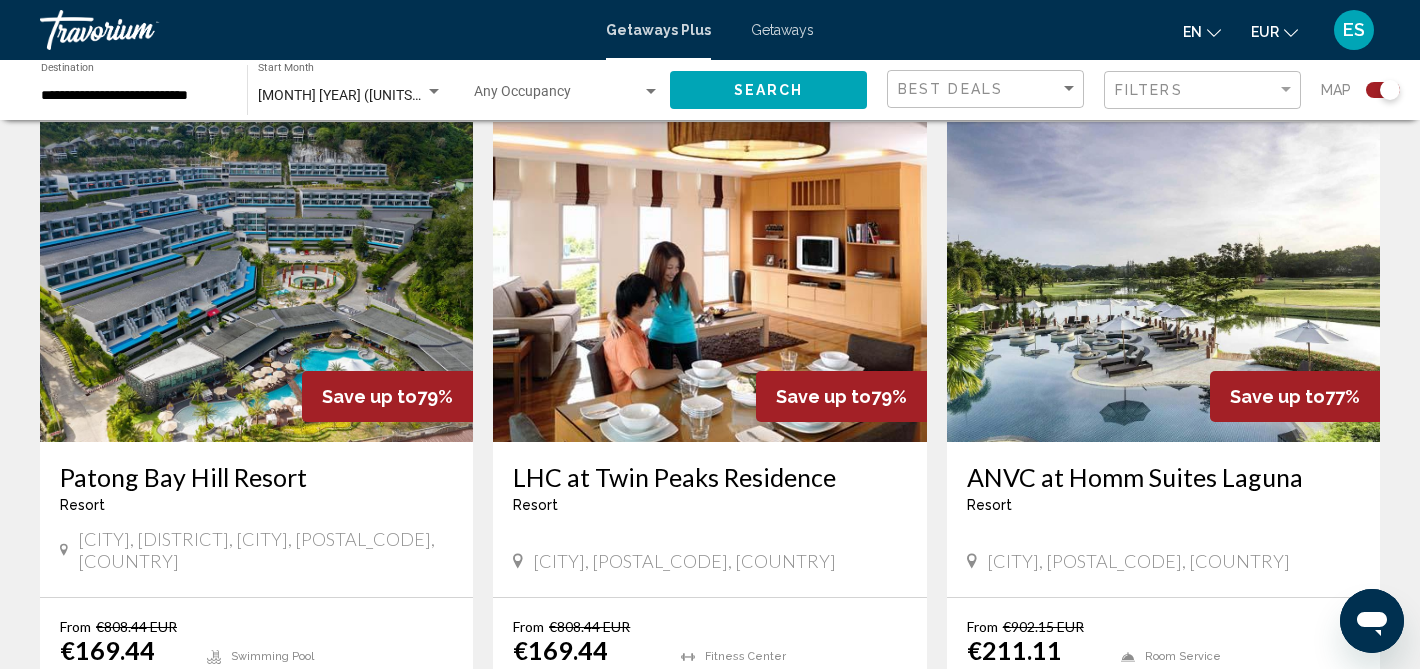 scroll, scrollTop: 1407, scrollLeft: 0, axis: vertical 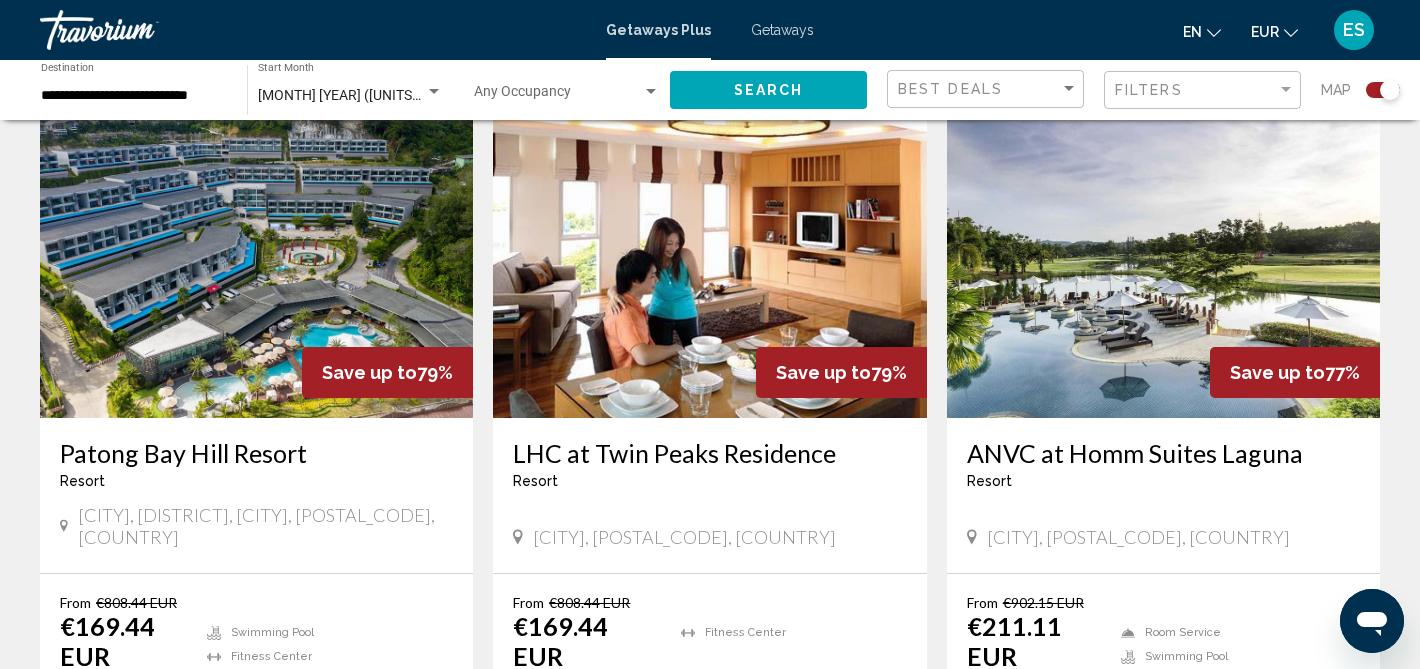 click at bounding box center [1163, 258] 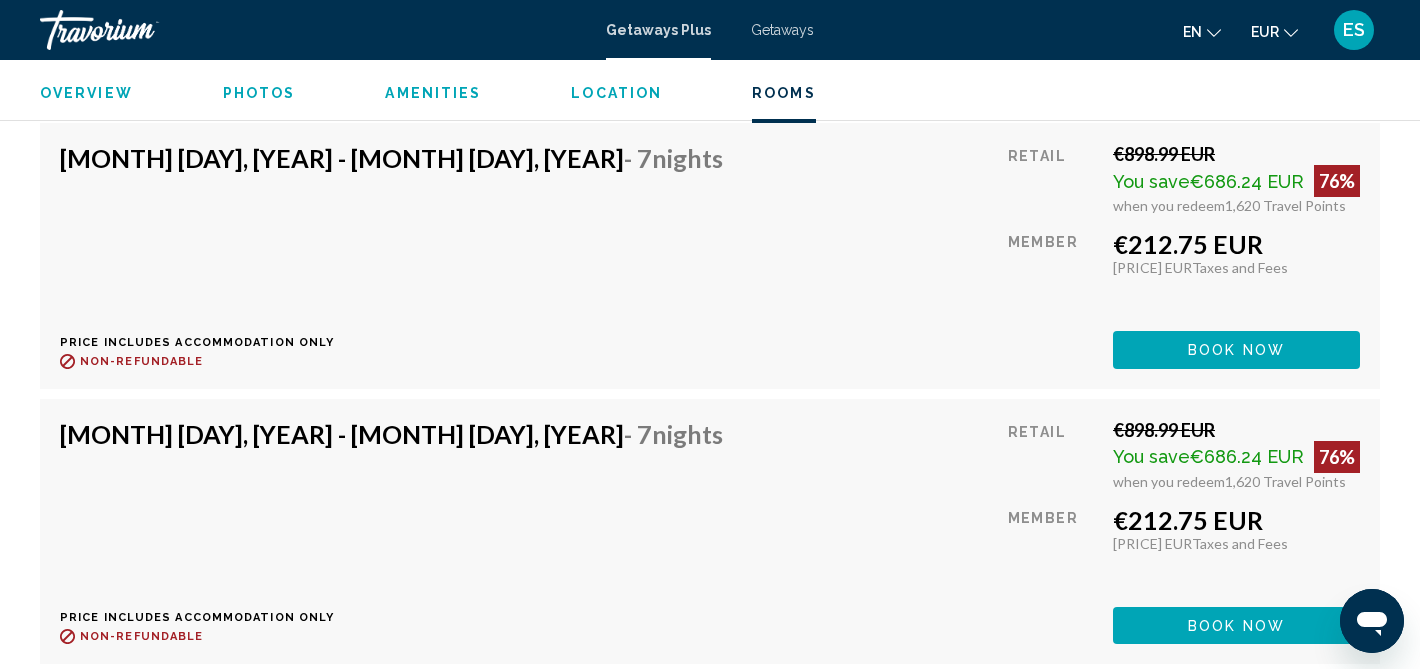 scroll, scrollTop: 3131, scrollLeft: 0, axis: vertical 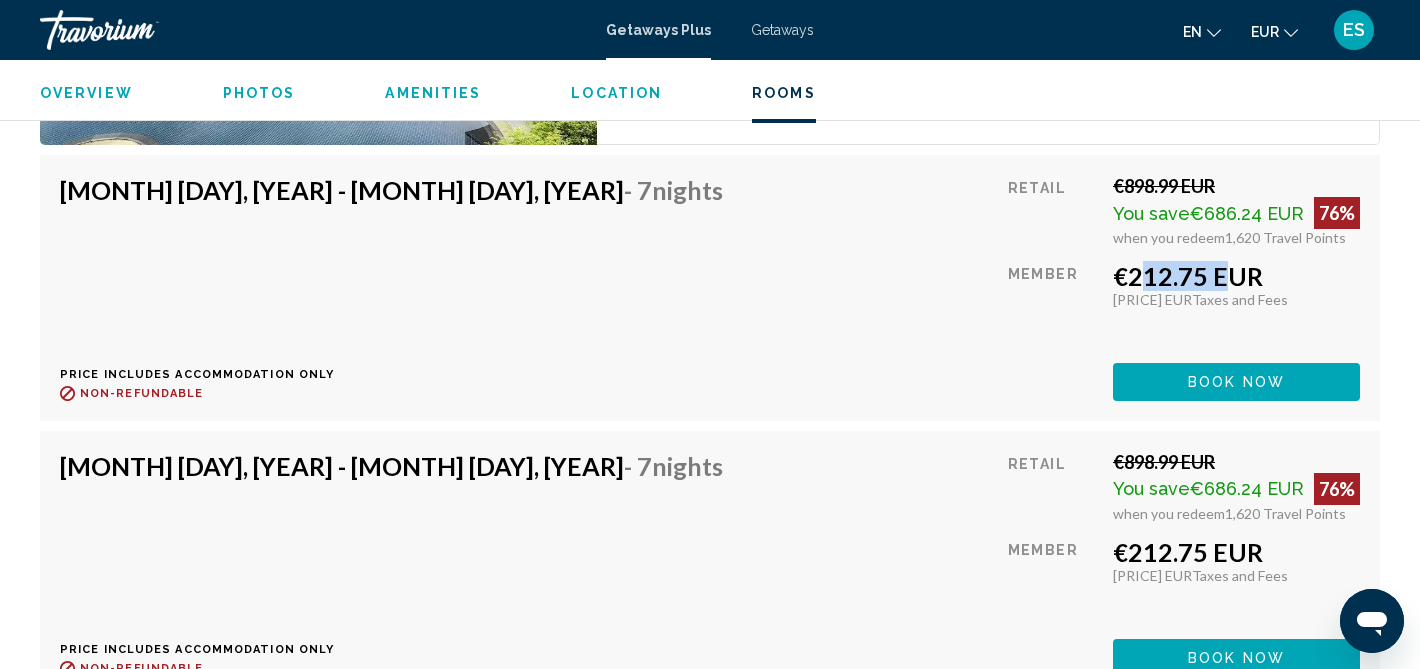 drag, startPoint x: 1128, startPoint y: 475, endPoint x: 1210, endPoint y: 477, distance: 82.02438 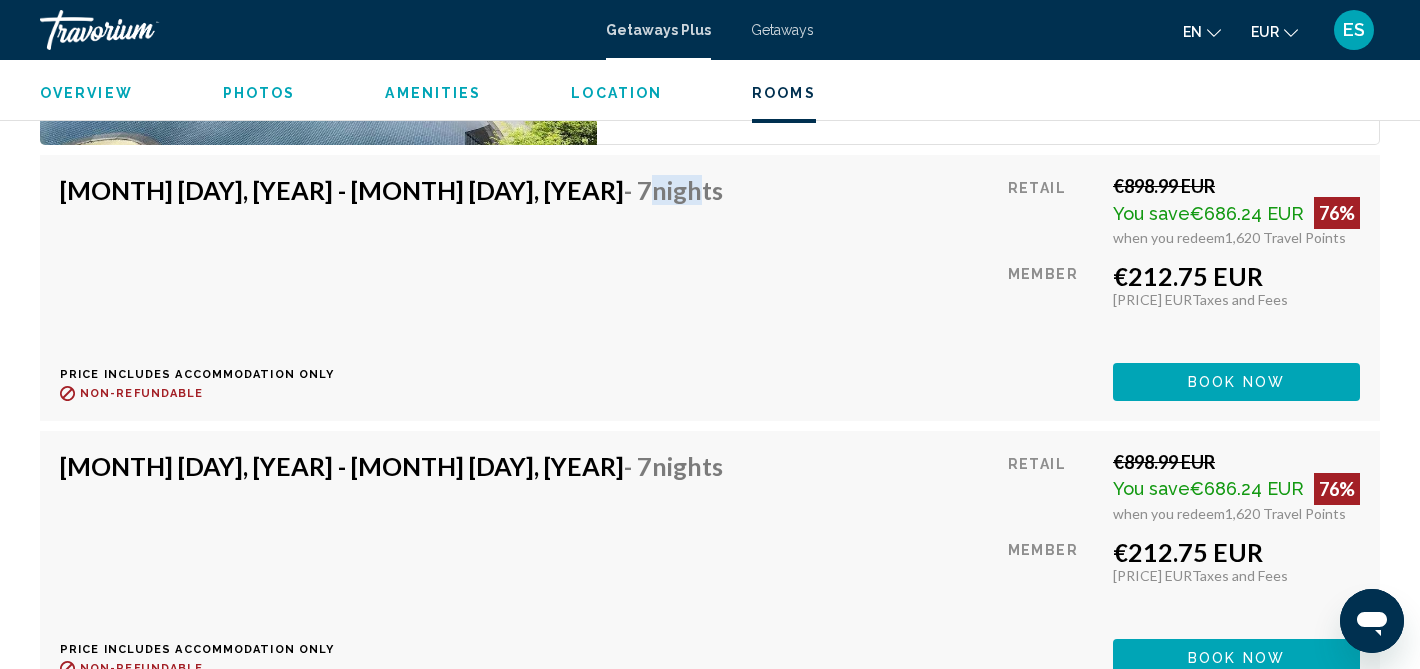 drag, startPoint x: 368, startPoint y: 387, endPoint x: 434, endPoint y: 387, distance: 66 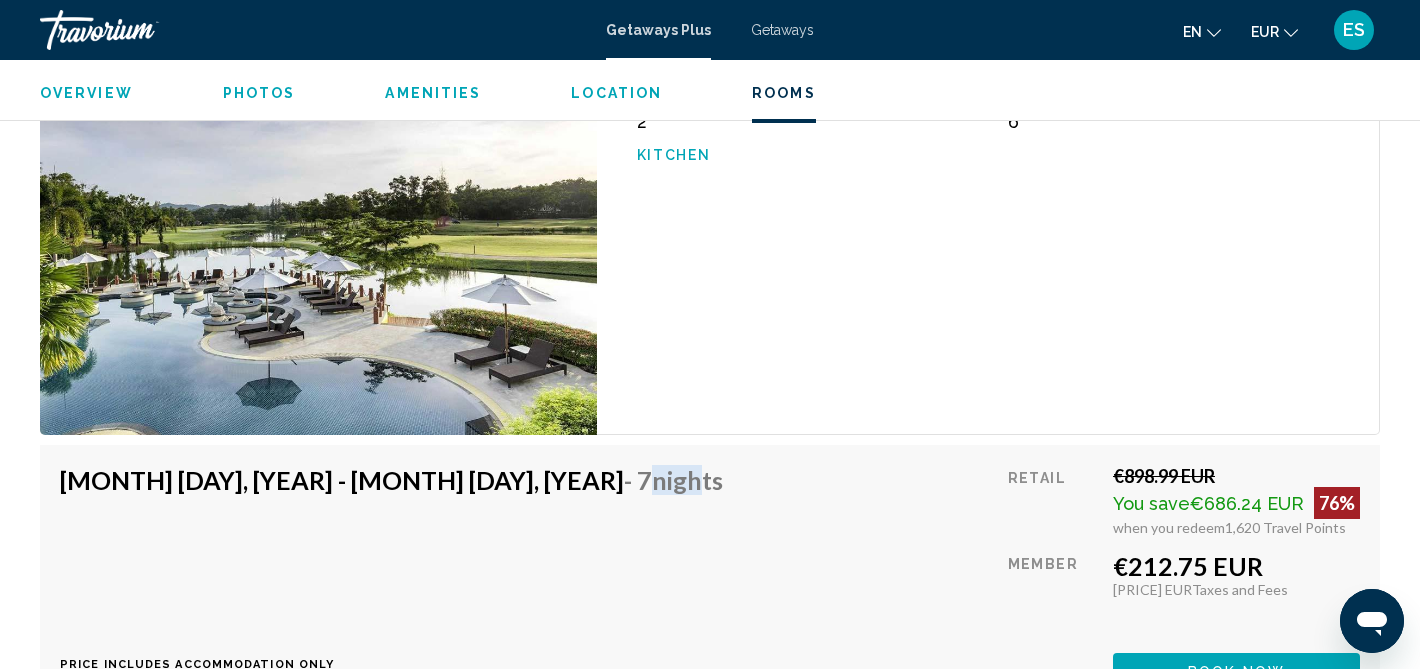 scroll, scrollTop: 2763, scrollLeft: 0, axis: vertical 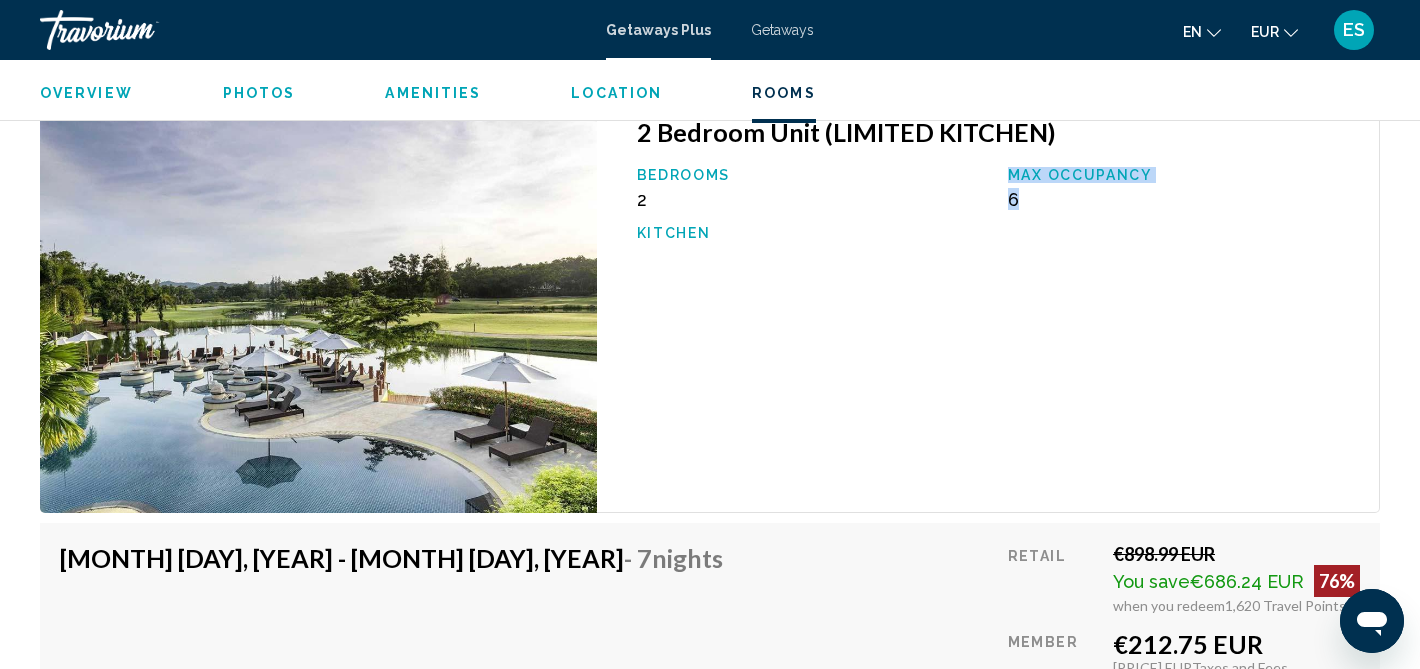 drag, startPoint x: 1008, startPoint y: 404, endPoint x: 1058, endPoint y: 405, distance: 50.01 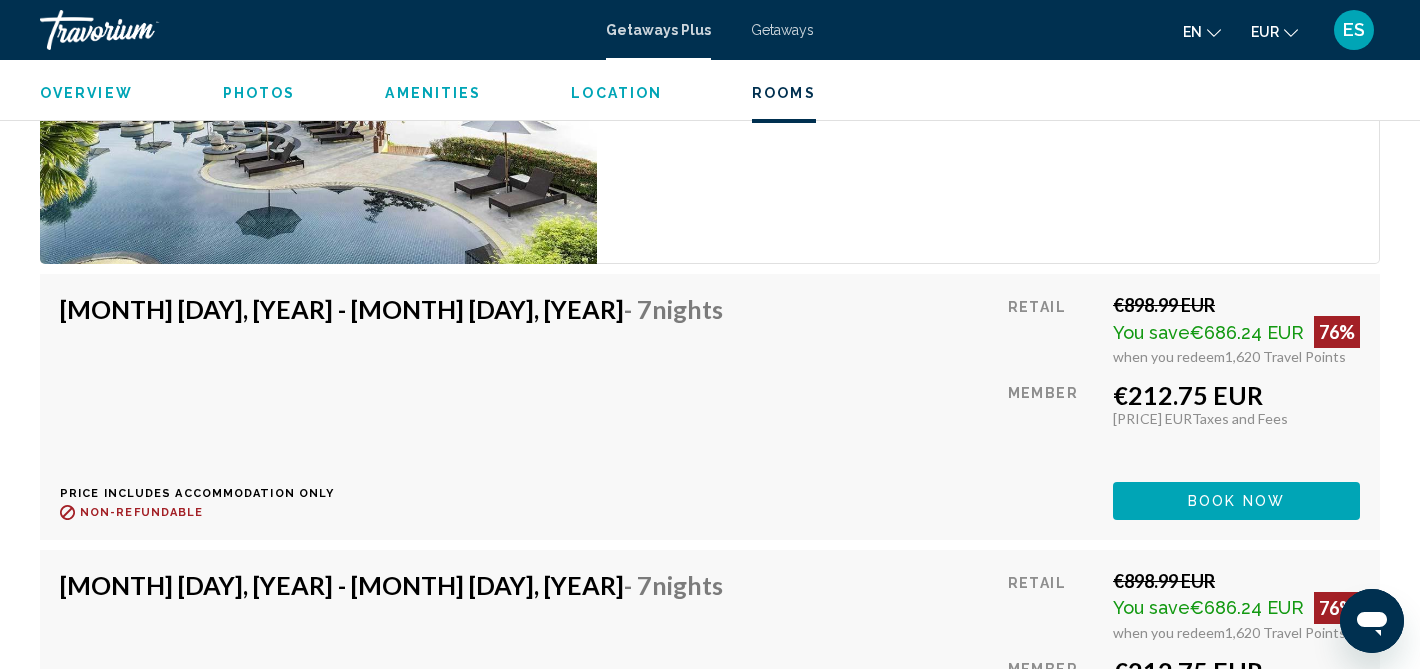 scroll, scrollTop: 3116, scrollLeft: 0, axis: vertical 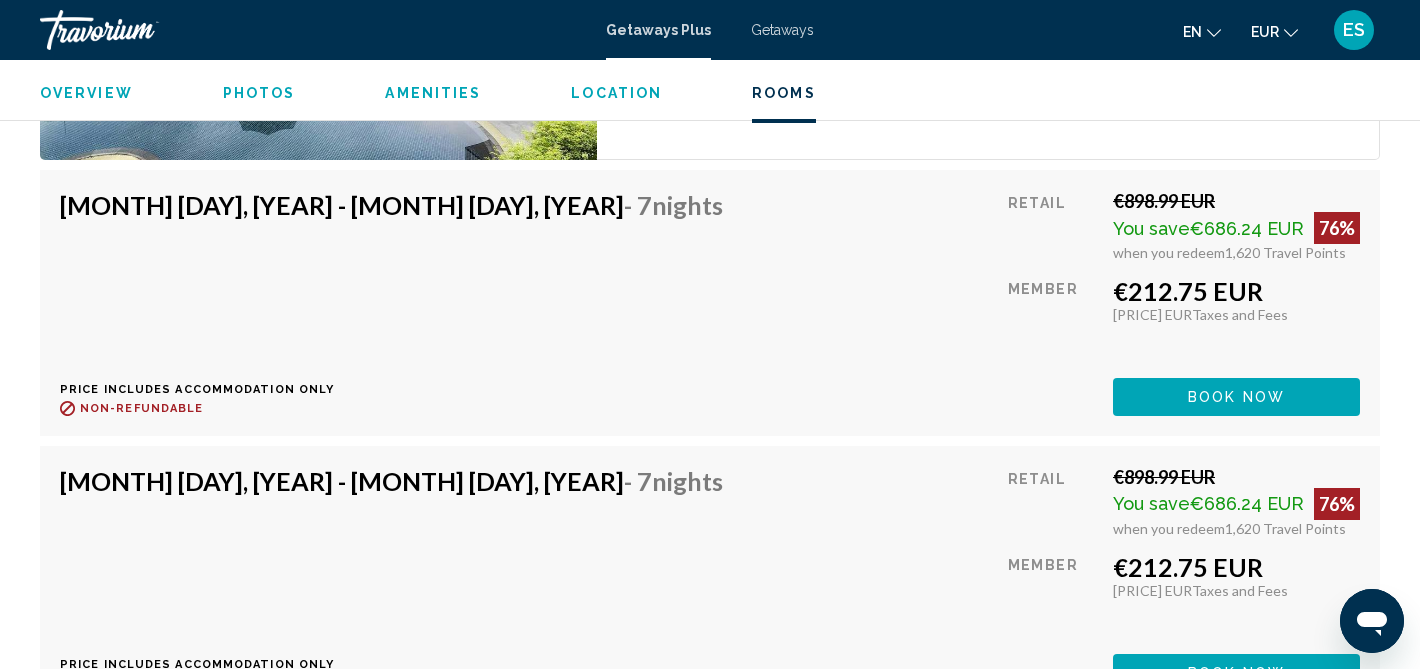 click on "€212.75 EUR" at bounding box center (1236, 291) 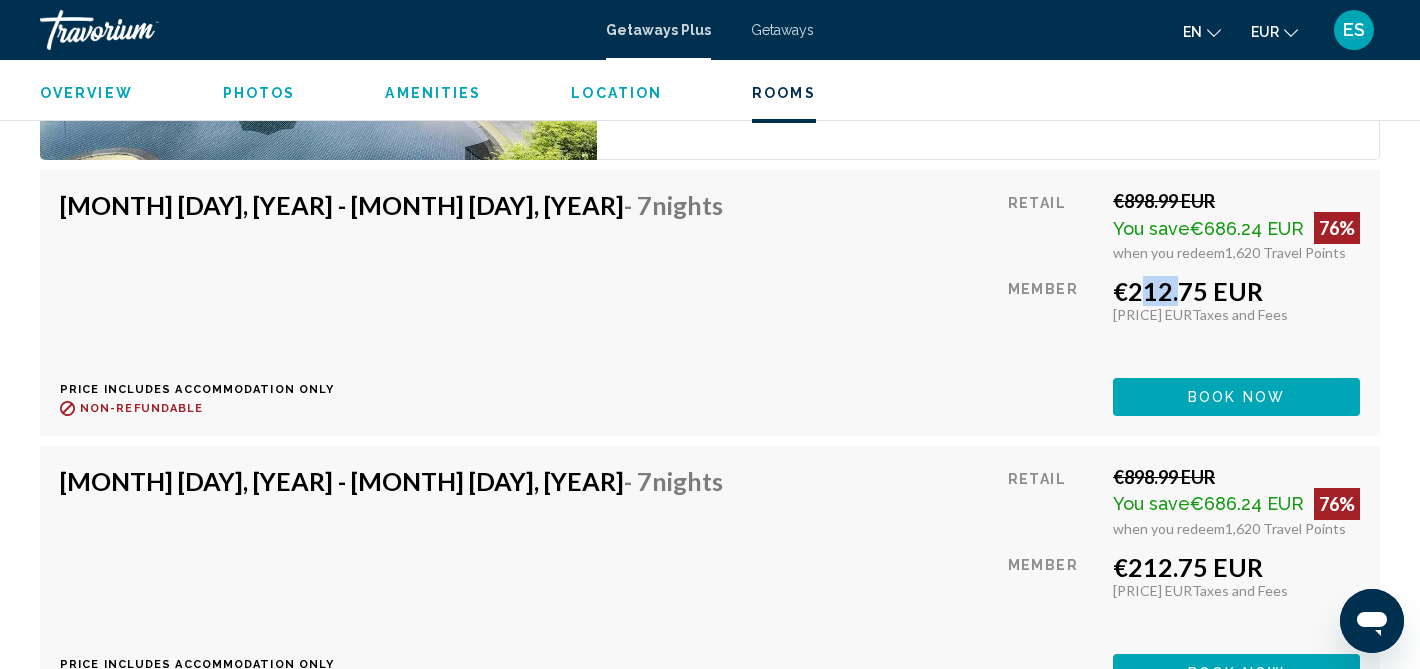 drag, startPoint x: 1134, startPoint y: 490, endPoint x: 1205, endPoint y: 515, distance: 75.272835 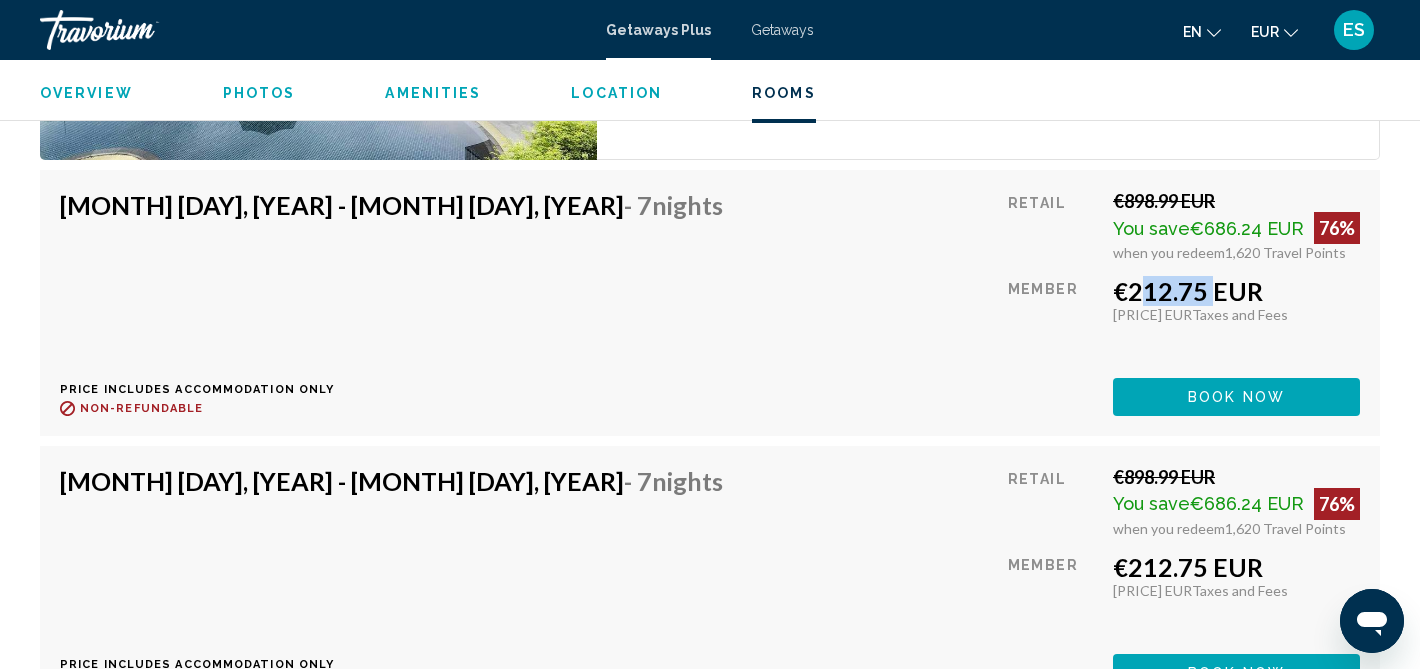 click on "€212.75 EUR" at bounding box center (1236, 291) 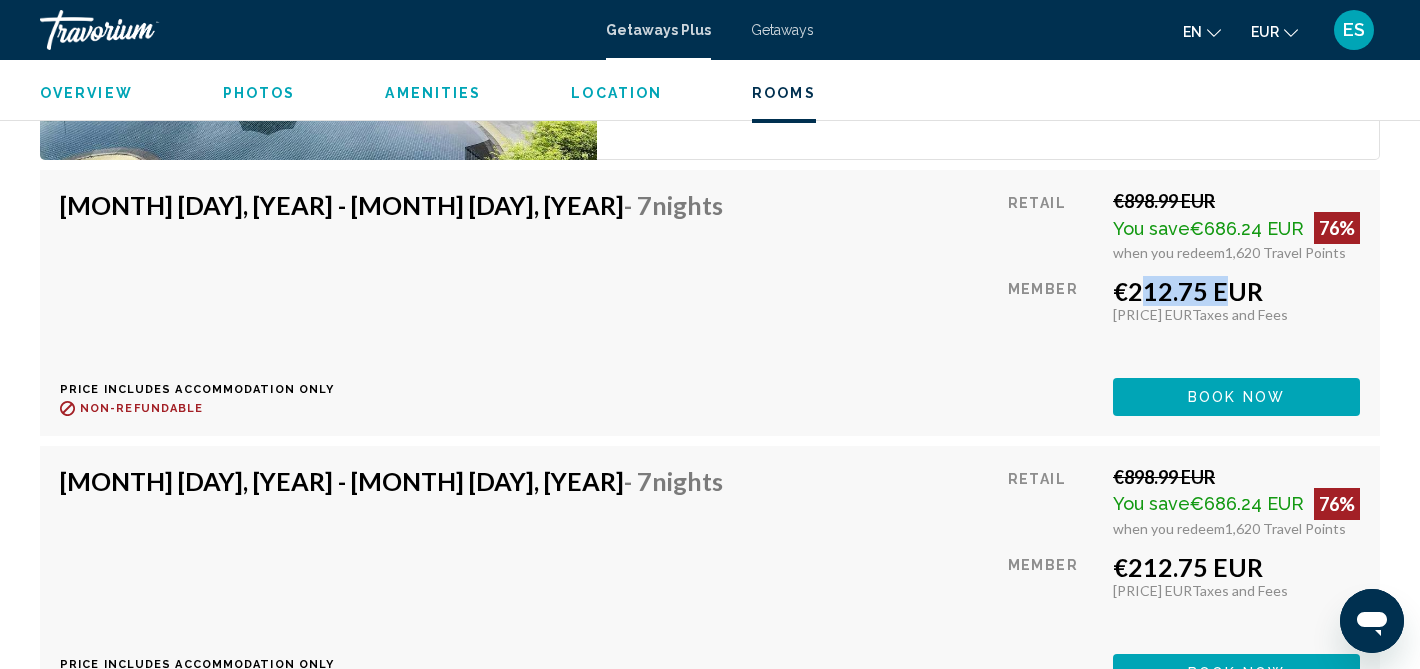 drag, startPoint x: 1129, startPoint y: 492, endPoint x: 1210, endPoint y: 489, distance: 81.055534 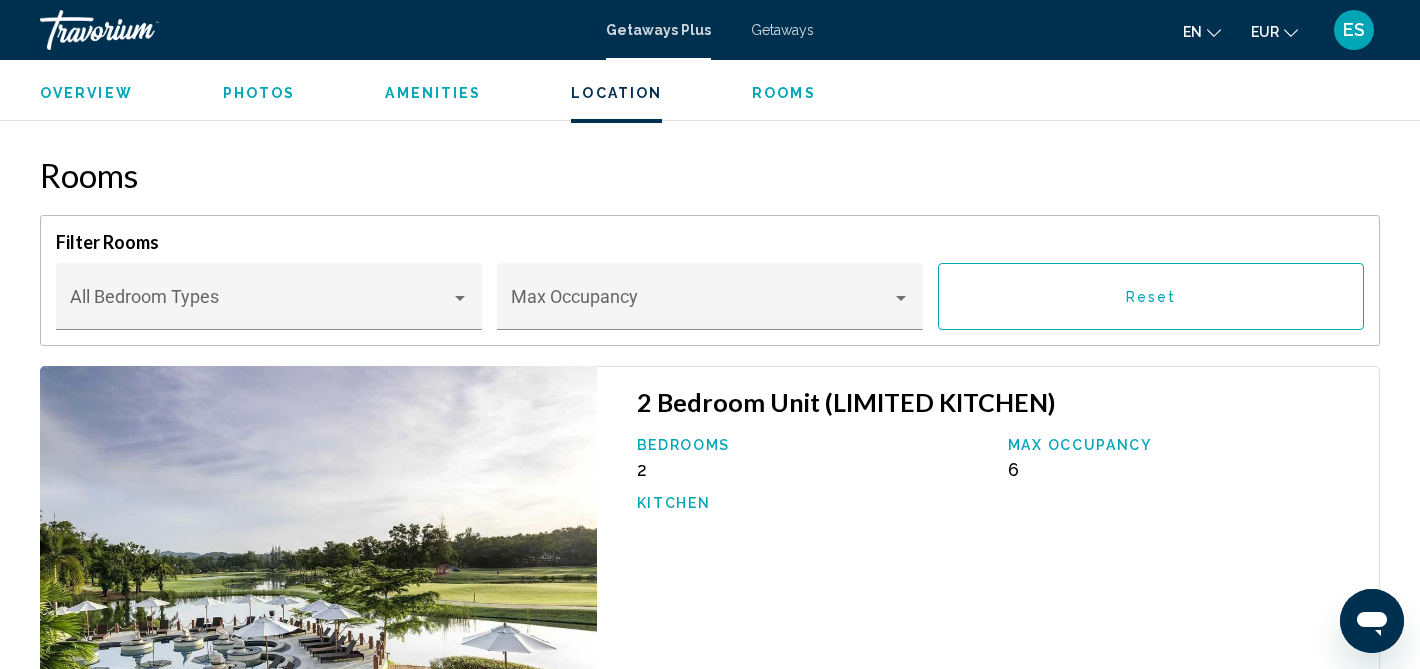 scroll, scrollTop: 2262, scrollLeft: 0, axis: vertical 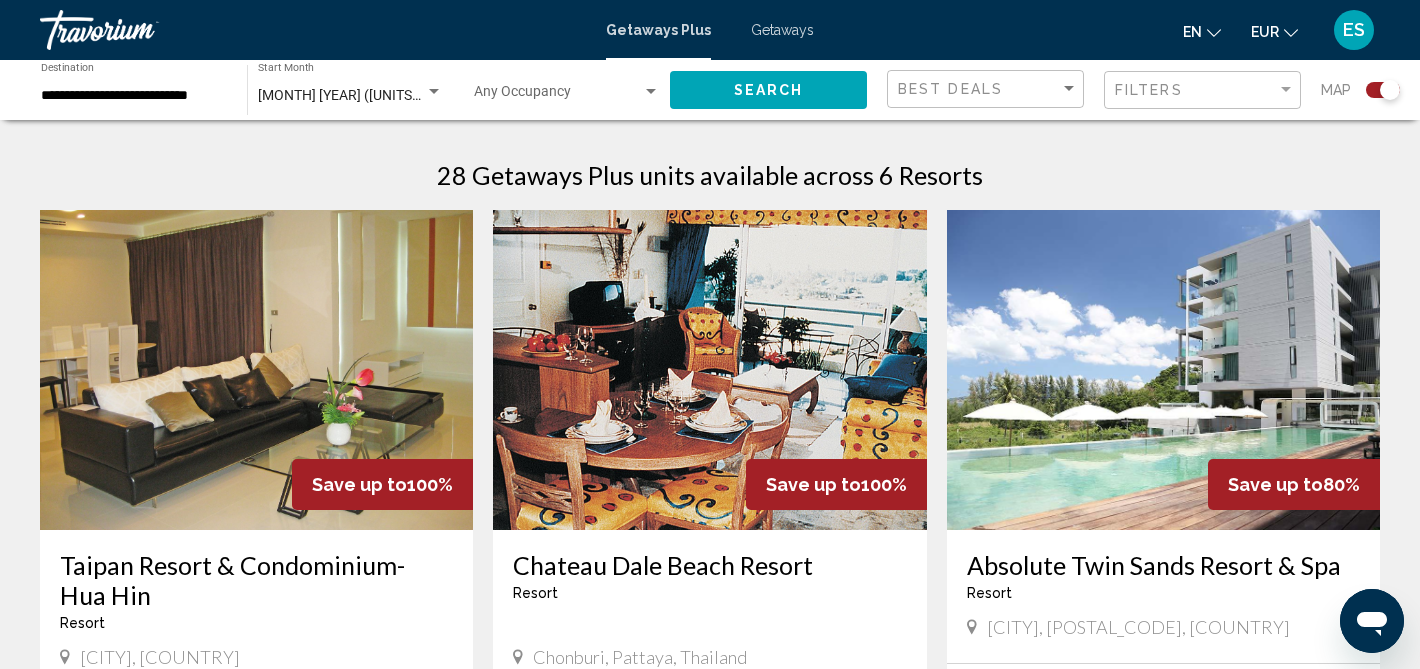 click at bounding box center (709, 370) 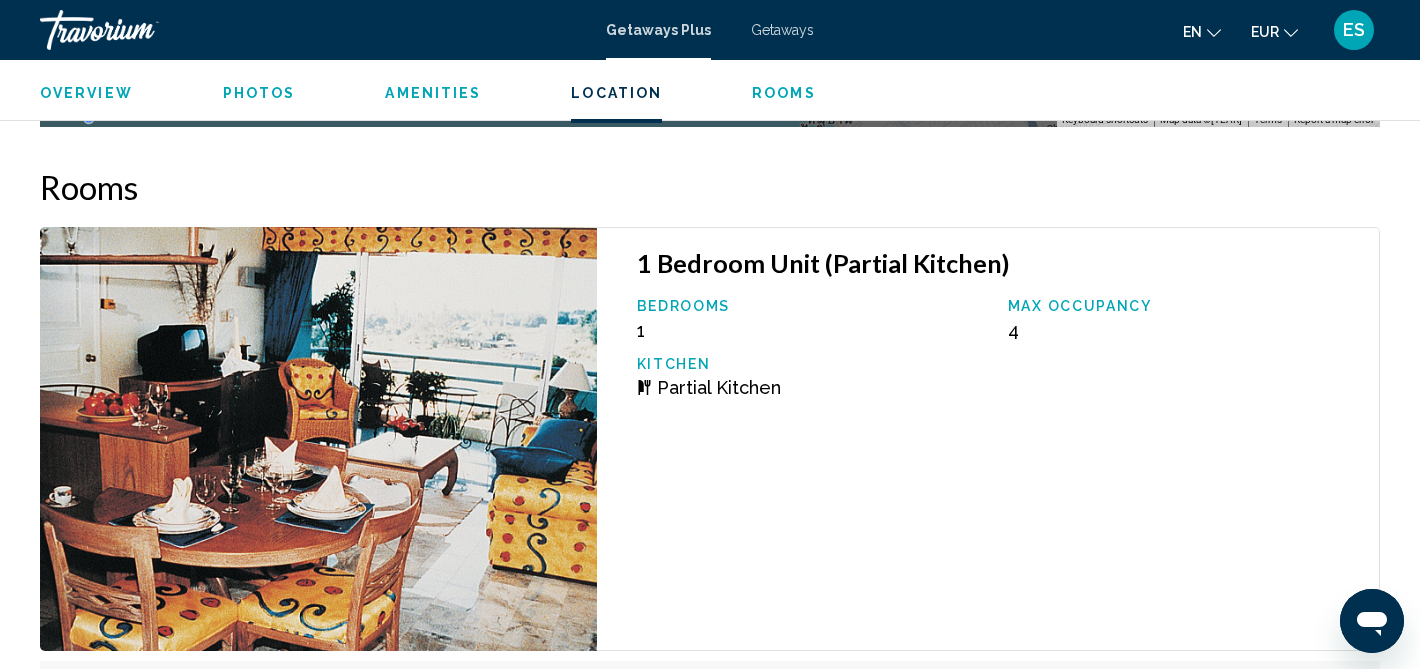 scroll, scrollTop: 2416, scrollLeft: 0, axis: vertical 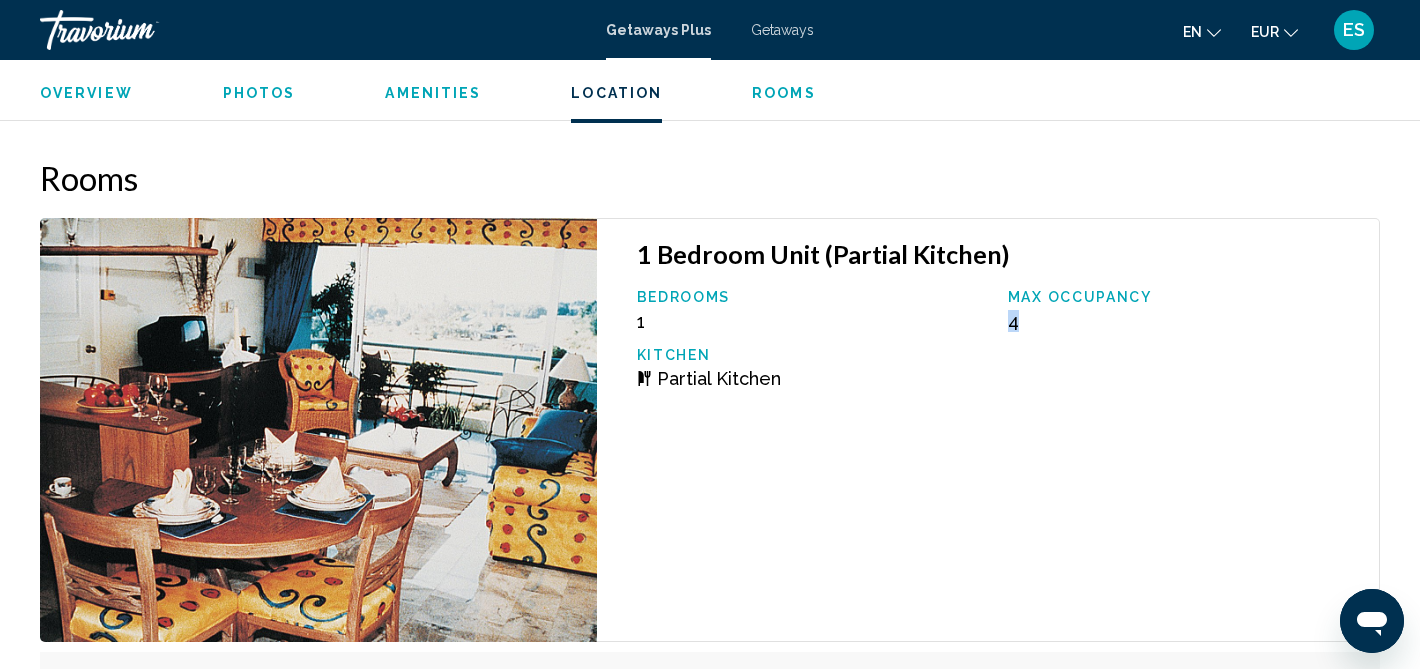 drag, startPoint x: 1005, startPoint y: 320, endPoint x: 1086, endPoint y: 332, distance: 81.88406 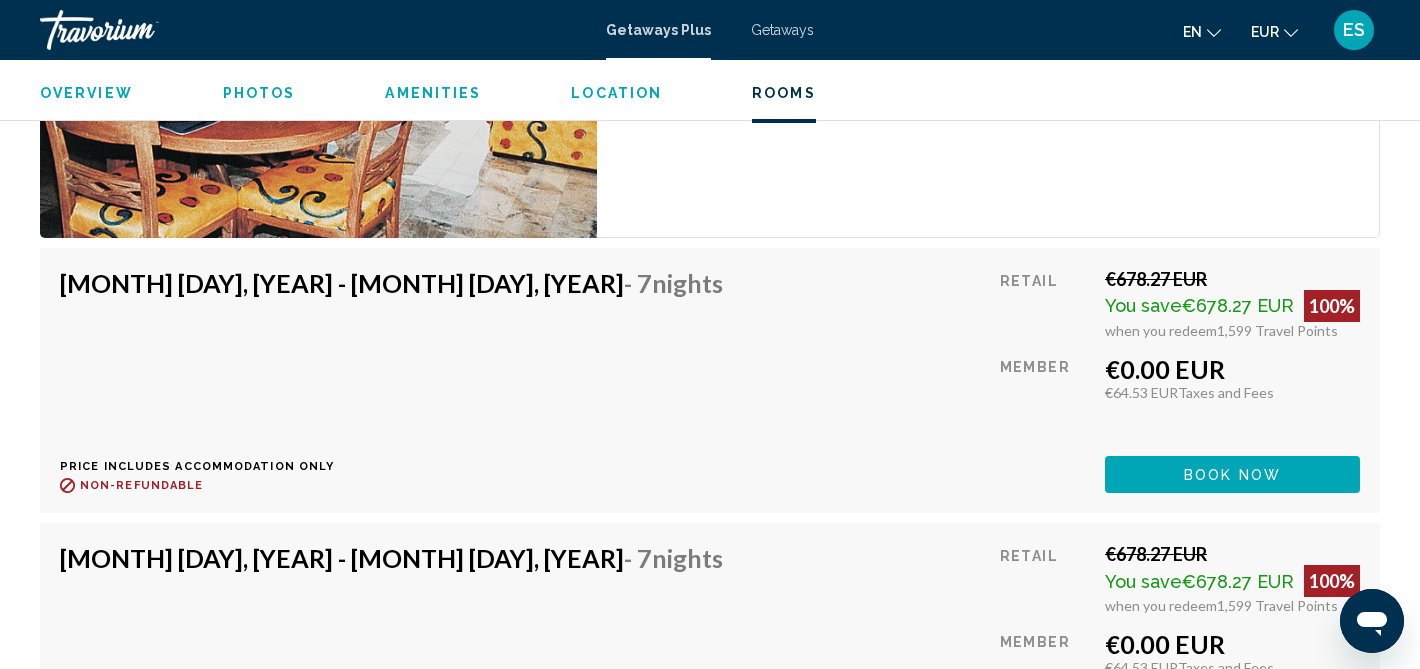 scroll, scrollTop: 2836, scrollLeft: 0, axis: vertical 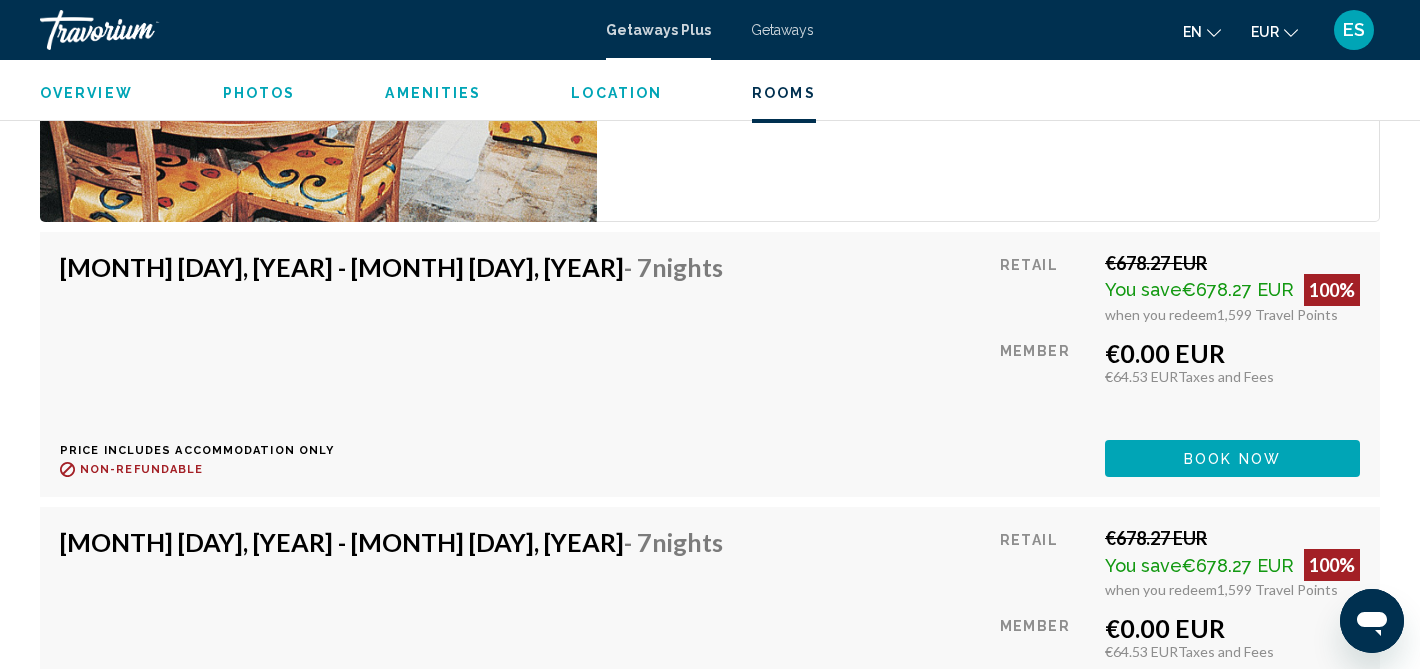 drag, startPoint x: 1117, startPoint y: 374, endPoint x: 1159, endPoint y: 374, distance: 42 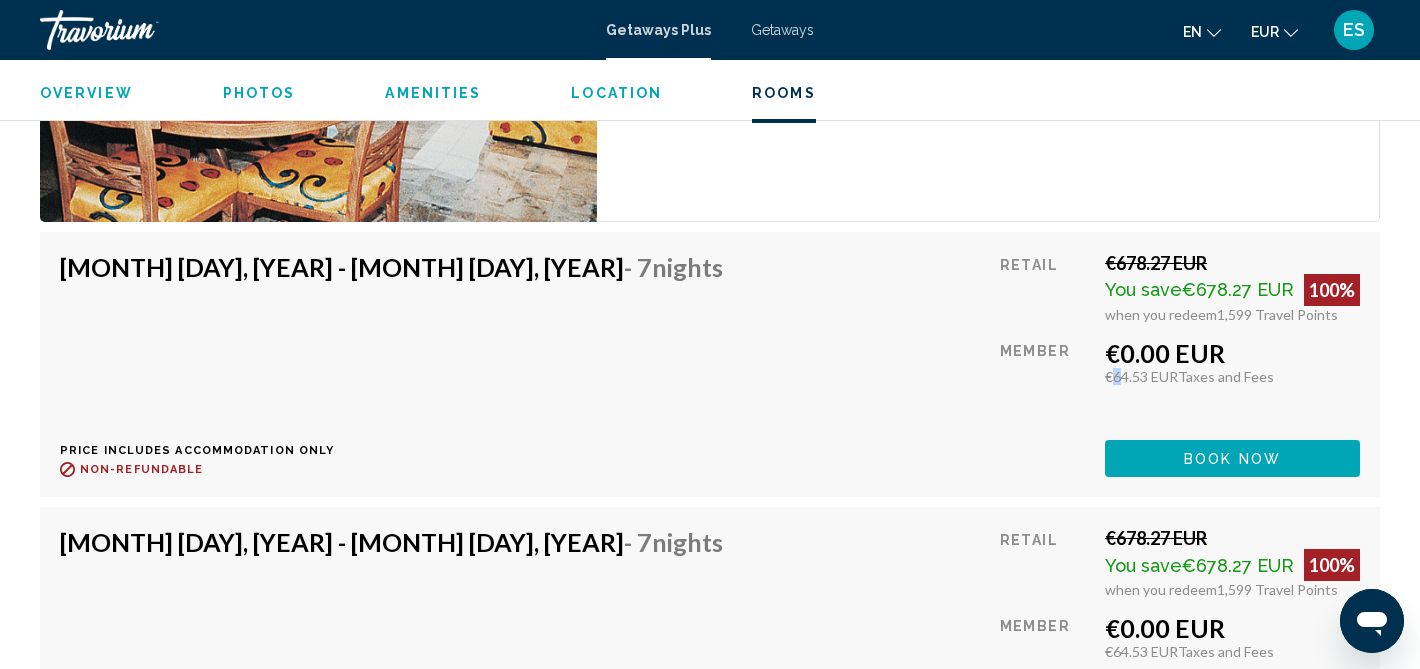 drag, startPoint x: 1102, startPoint y: 379, endPoint x: 1151, endPoint y: 379, distance: 49 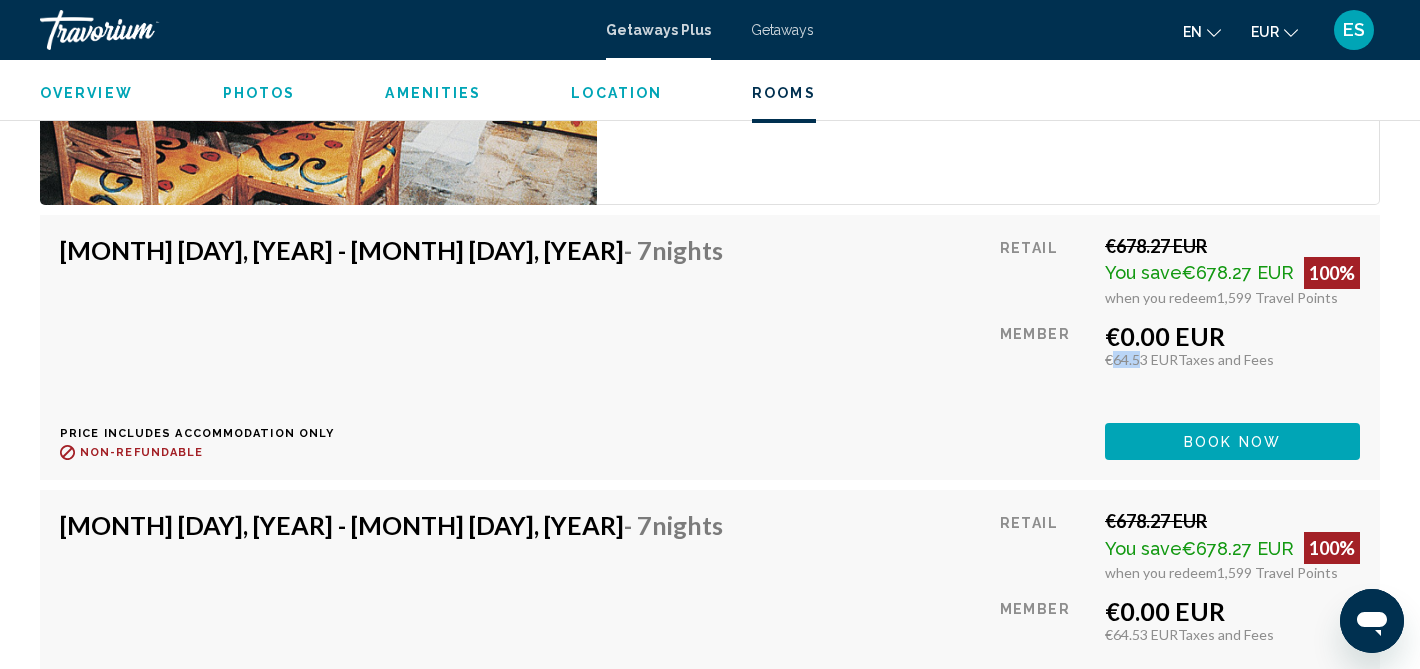 scroll, scrollTop: 2845, scrollLeft: 0, axis: vertical 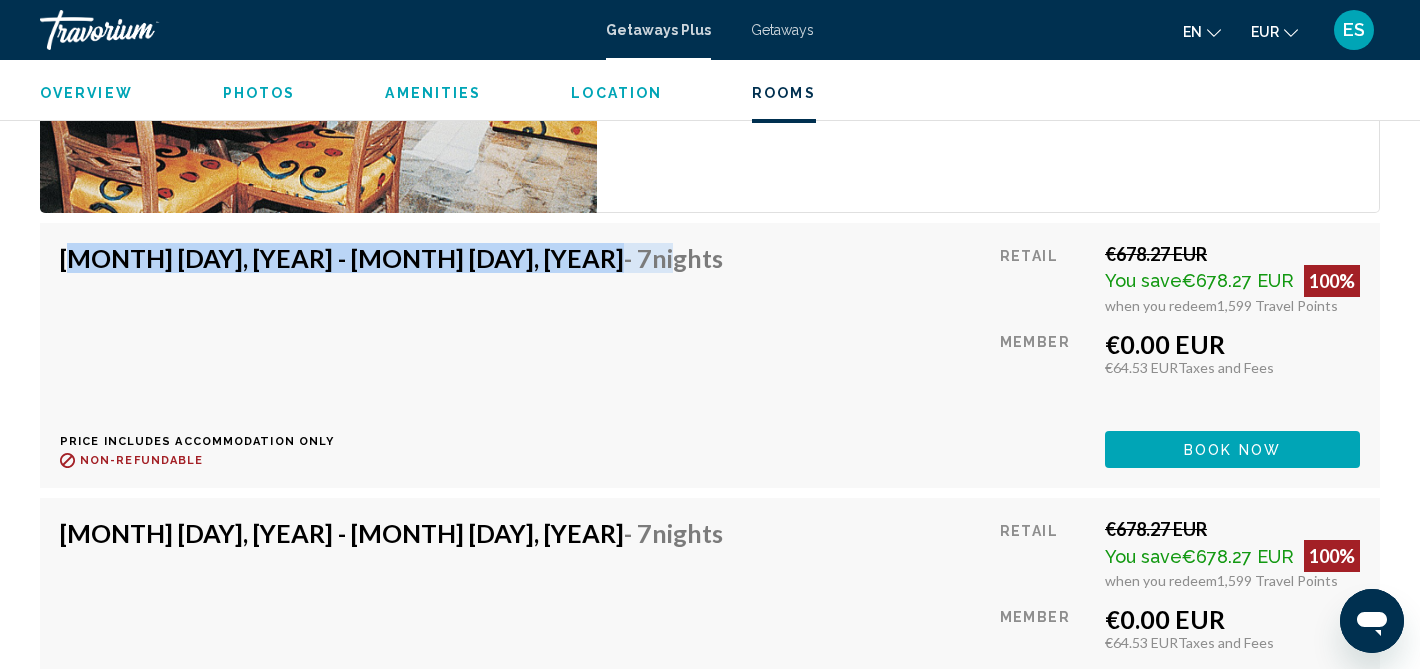 drag, startPoint x: 62, startPoint y: 268, endPoint x: 411, endPoint y: 267, distance: 349.00143 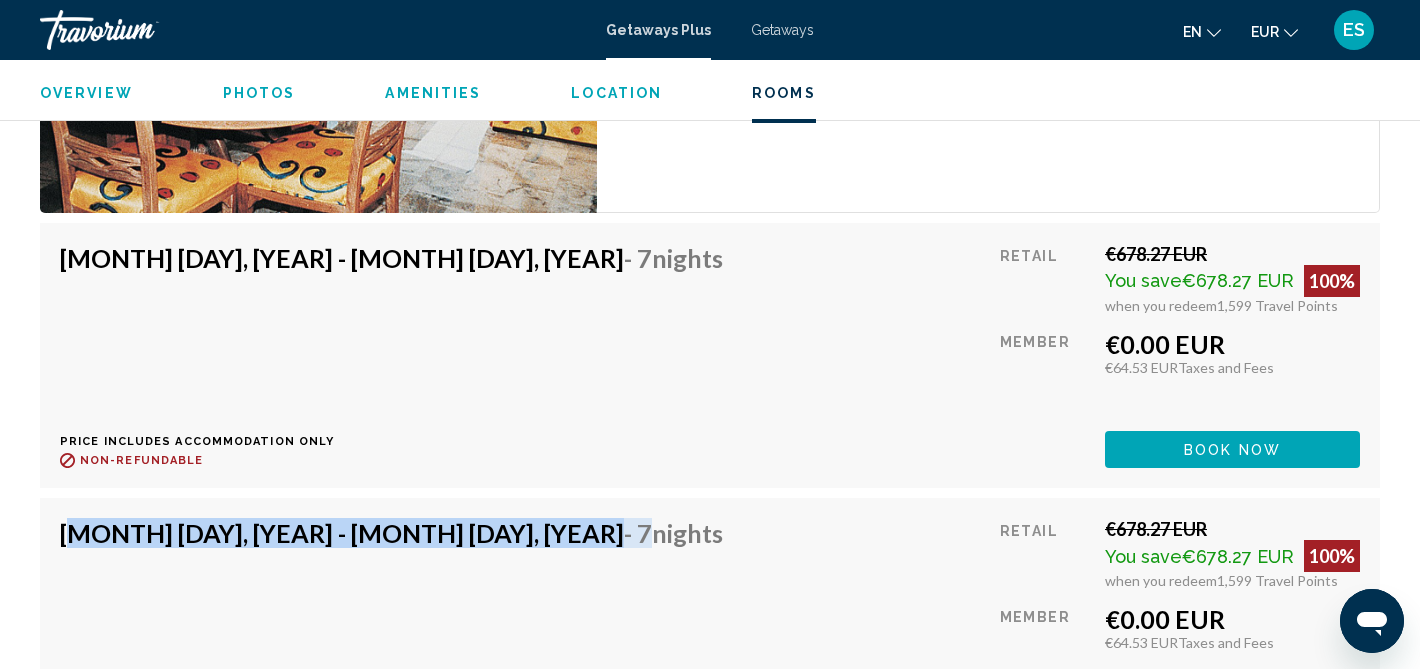 drag, startPoint x: 52, startPoint y: 542, endPoint x: 385, endPoint y: 540, distance: 333.006 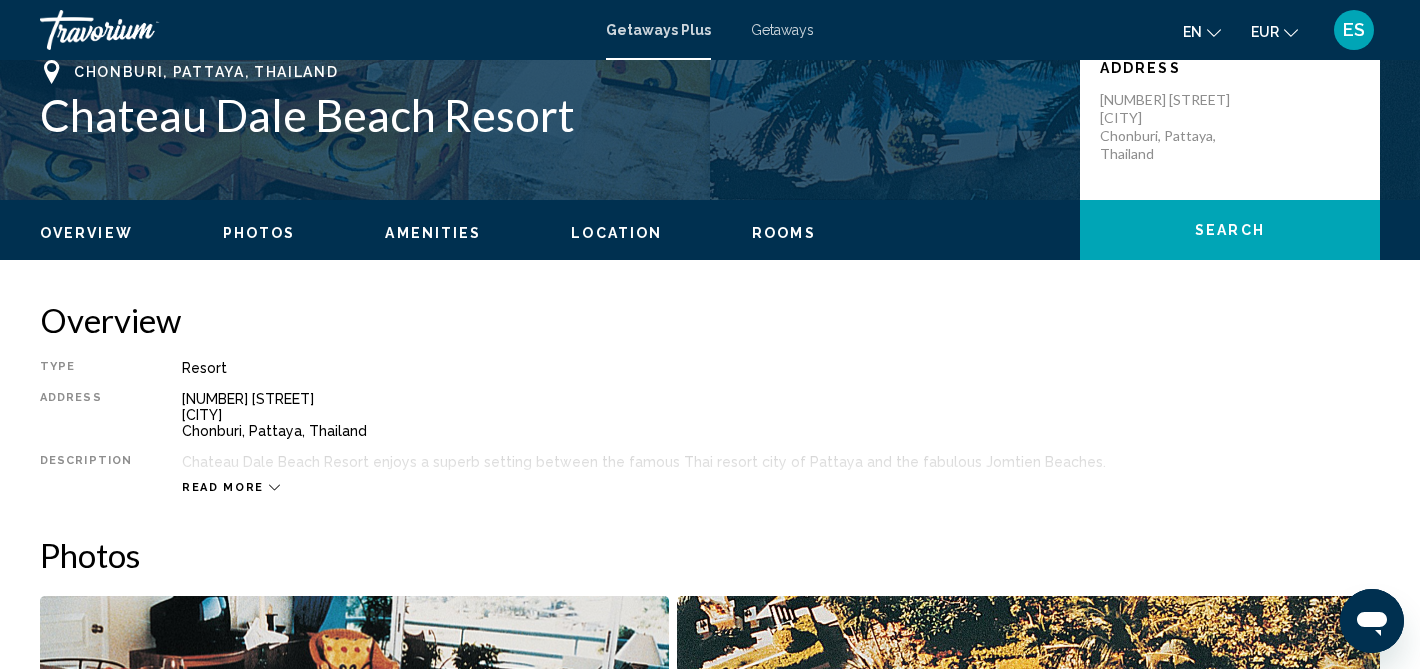 scroll, scrollTop: 0, scrollLeft: 0, axis: both 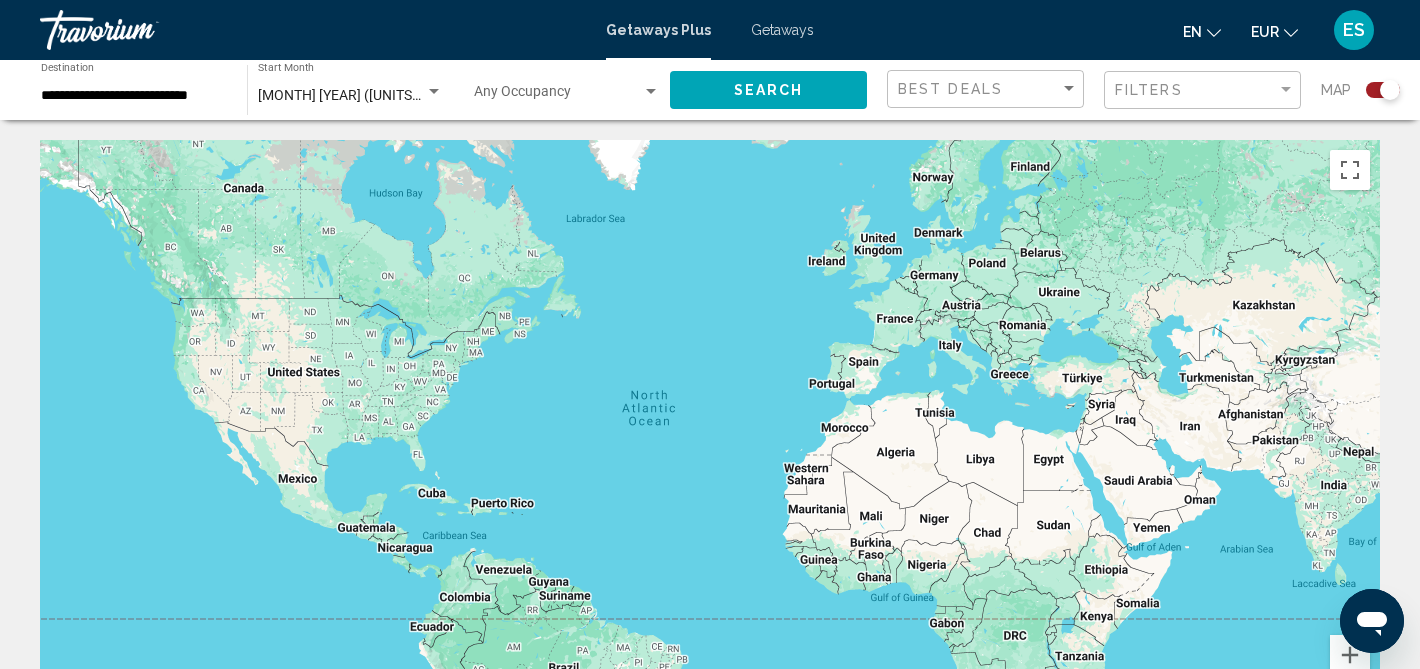 click on "**********" at bounding box center (134, 90) 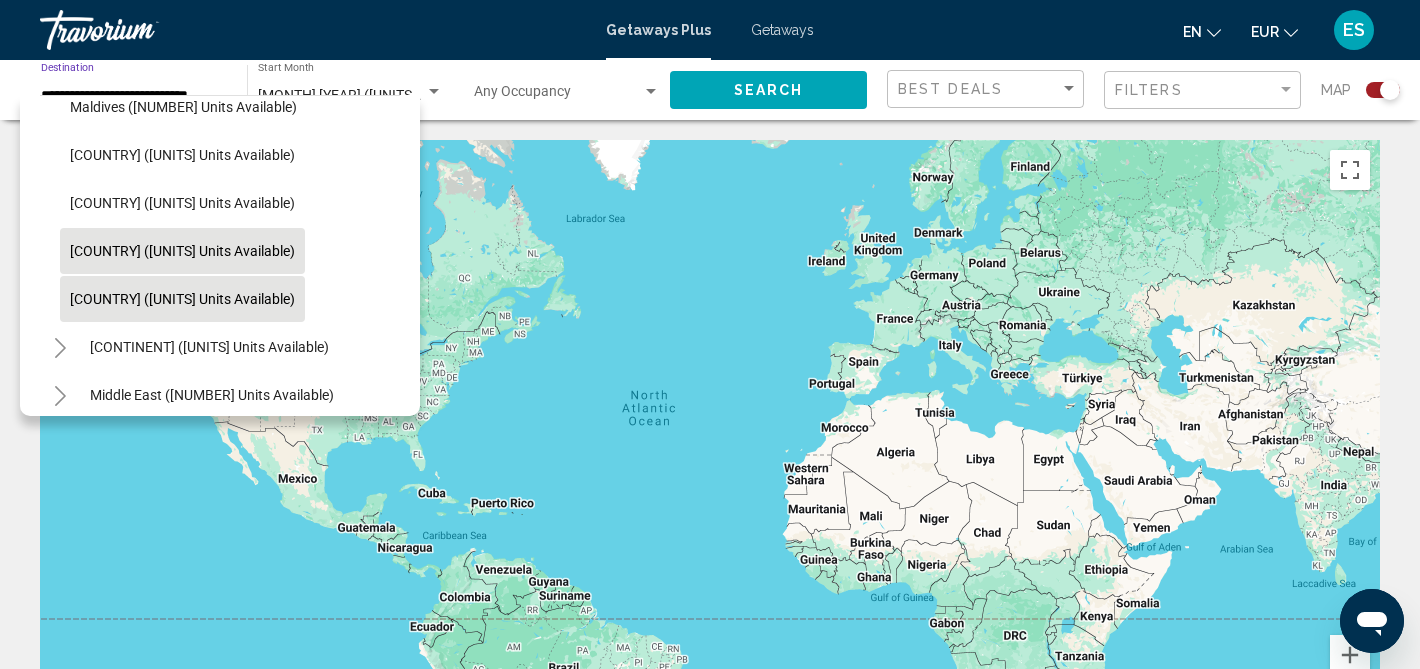 scroll, scrollTop: 804, scrollLeft: 0, axis: vertical 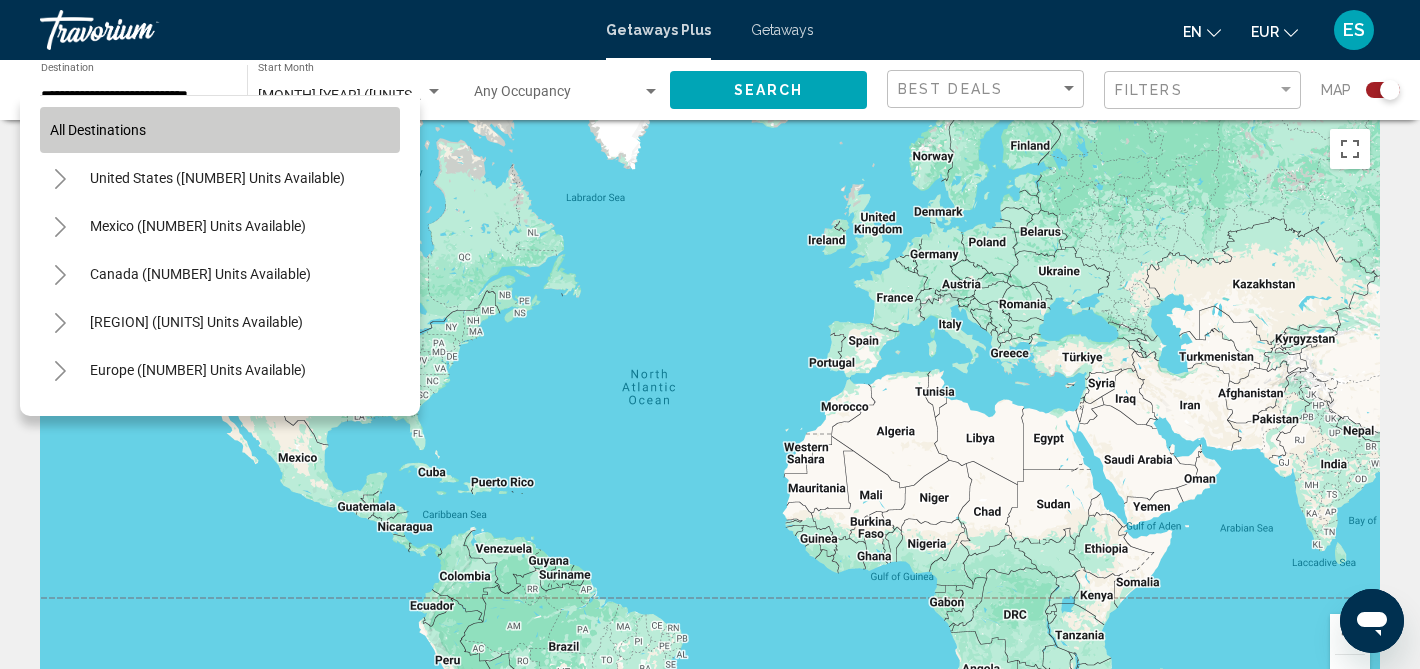 click on "All destinations" at bounding box center [98, 130] 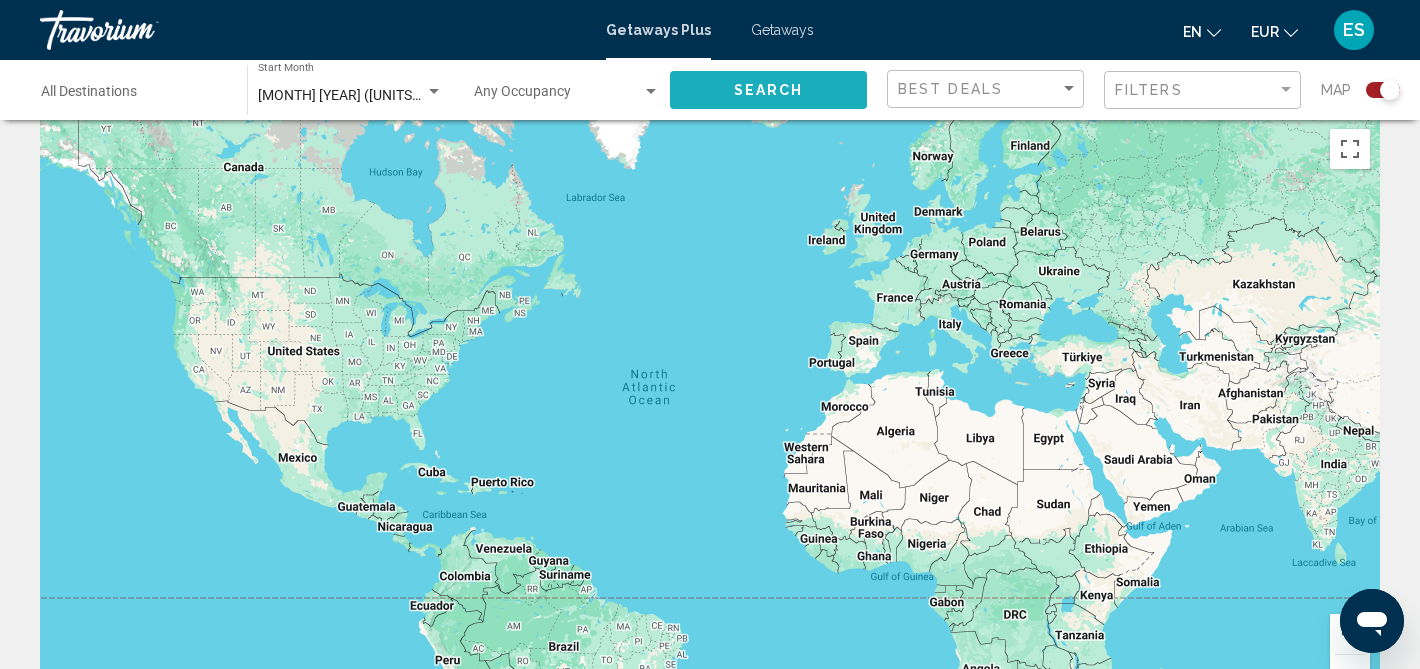 click on "Search" at bounding box center [769, 91] 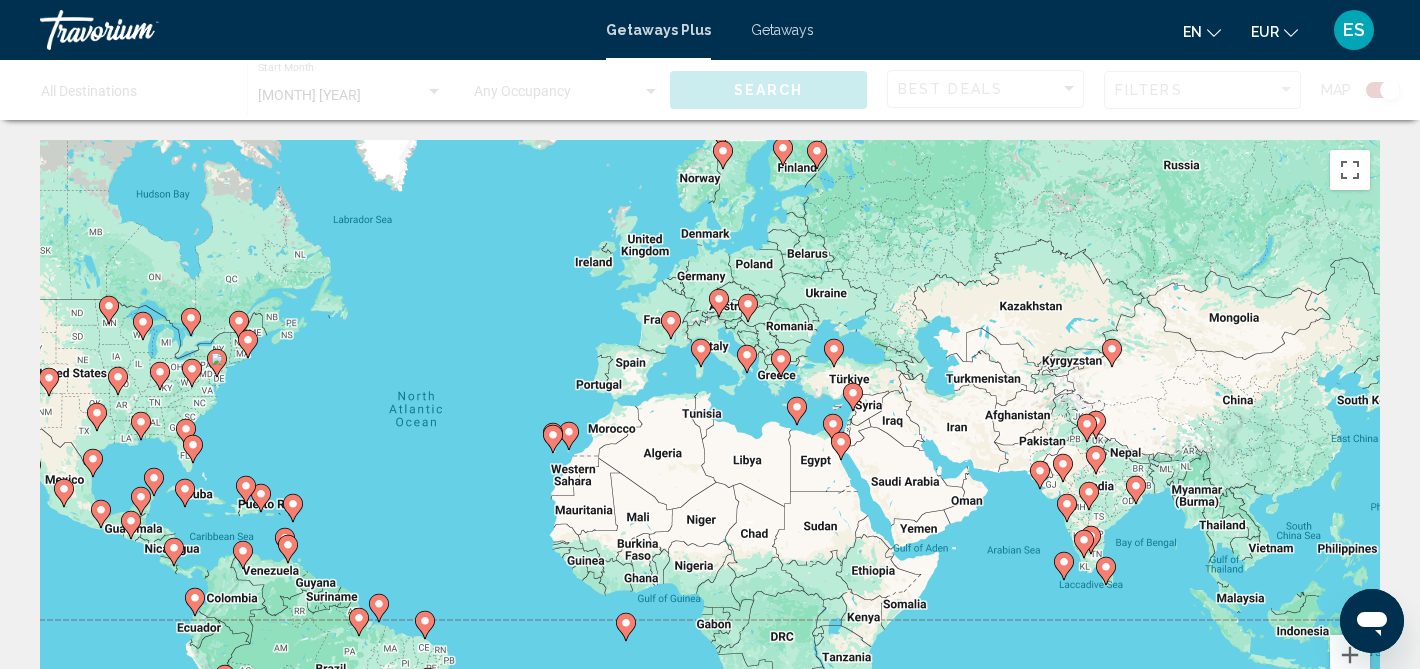 drag, startPoint x: 1093, startPoint y: 581, endPoint x: 858, endPoint y: 582, distance: 235.00212 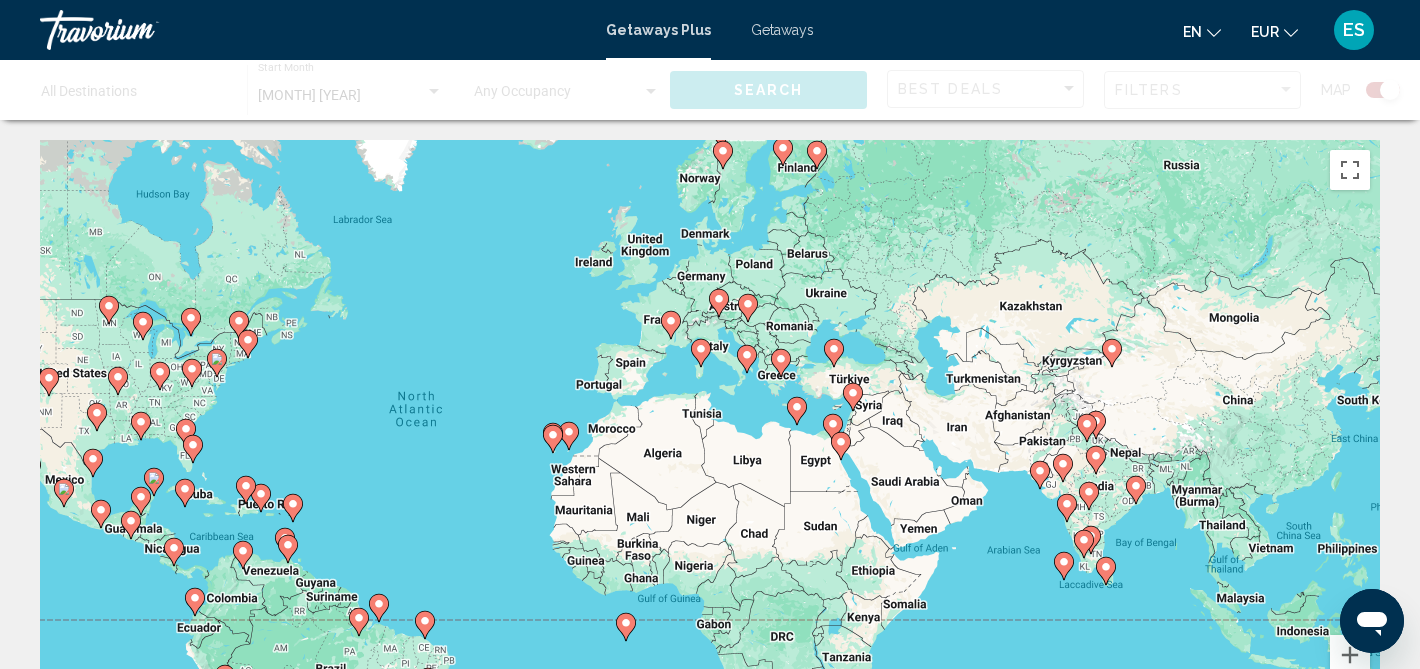 click on "To navigate, press the arrow keys. To activate drag with keyboard, press Alt + Enter. Once in keyboard drag state, use the arrow keys to move the marker. To complete the drag, press the Enter key. To cancel, press Escape." at bounding box center (710, 440) 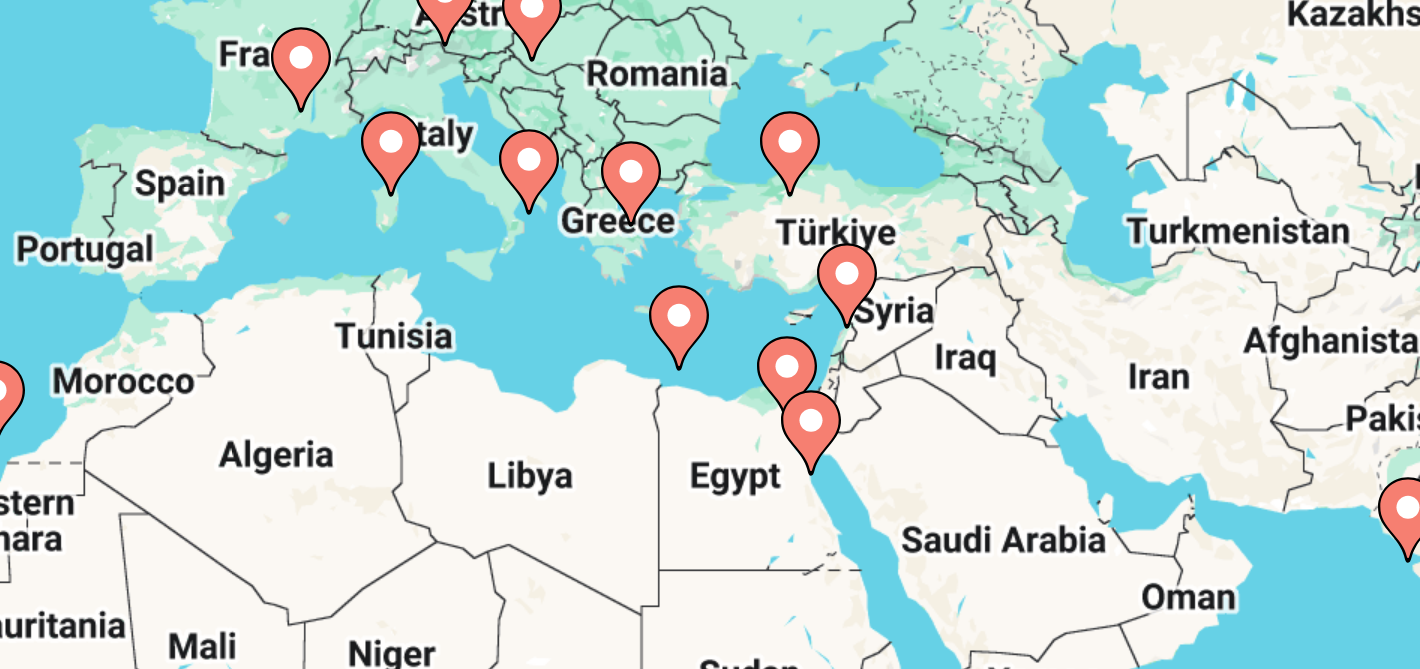 click at bounding box center (183, 430) 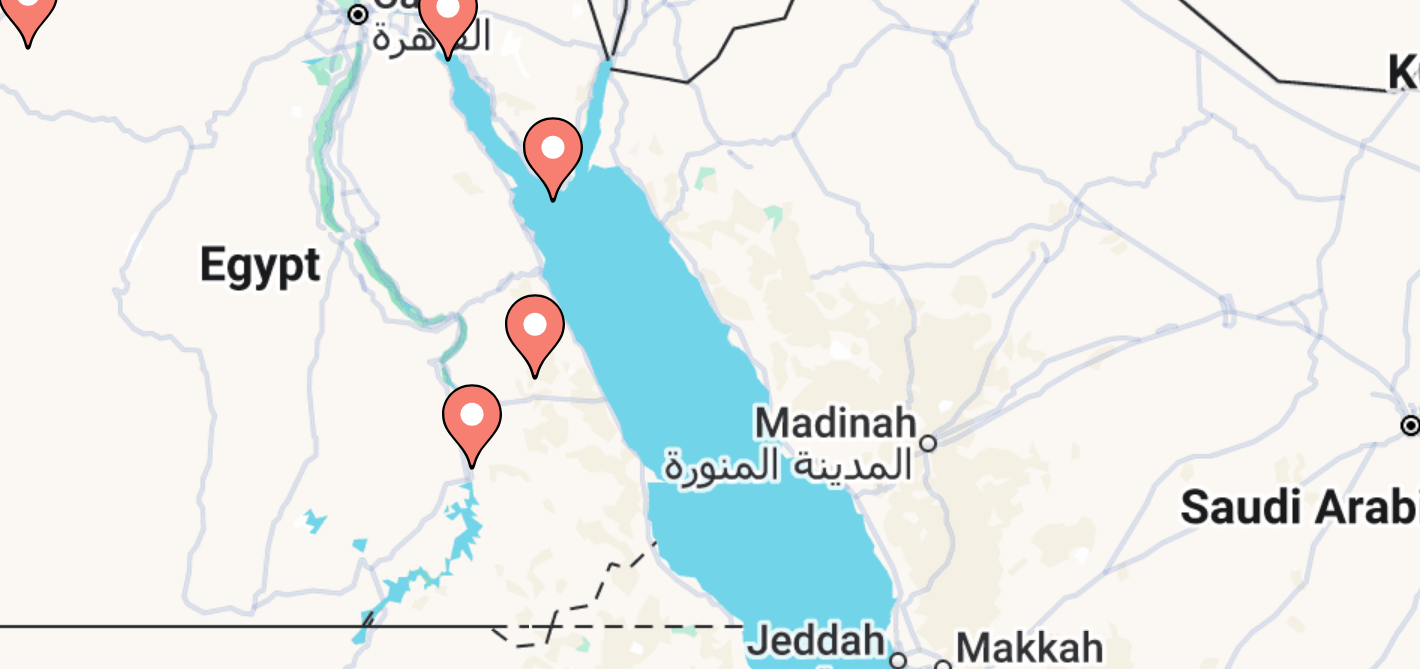 drag, startPoint x: 752, startPoint y: 468, endPoint x: 790, endPoint y: 388, distance: 88.56636 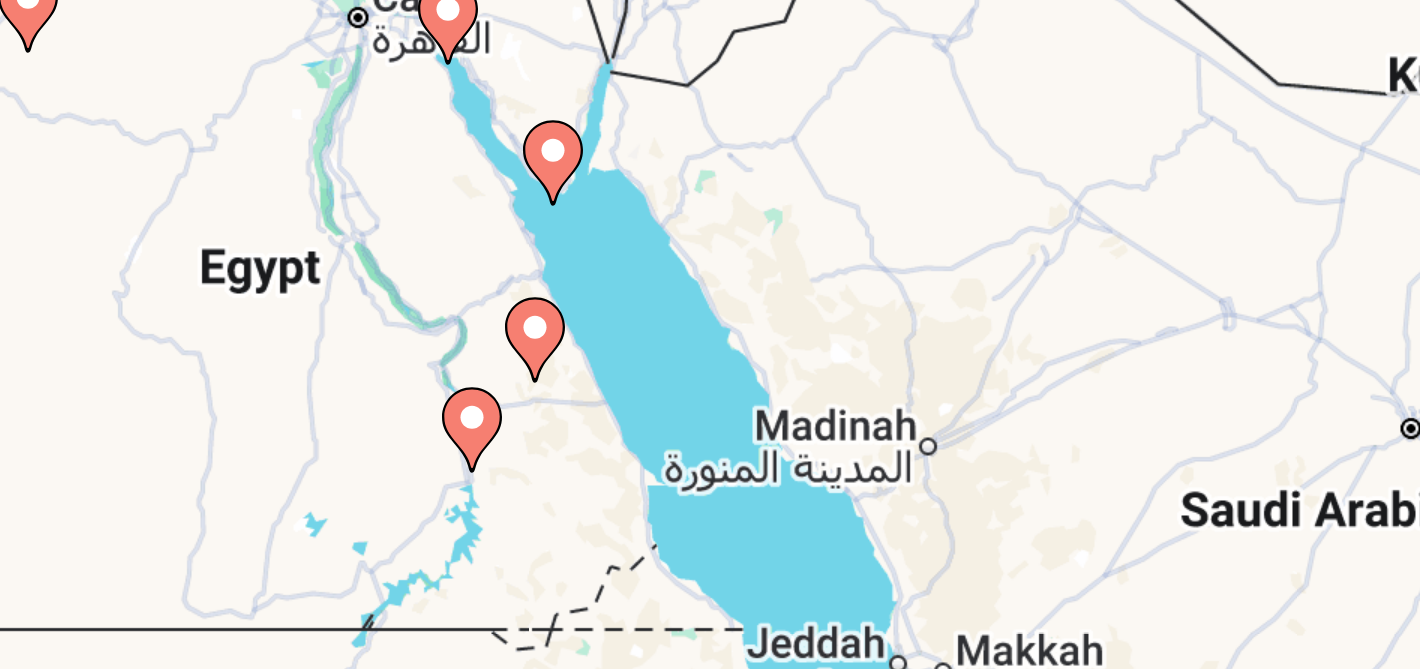 click at bounding box center (353, 21) 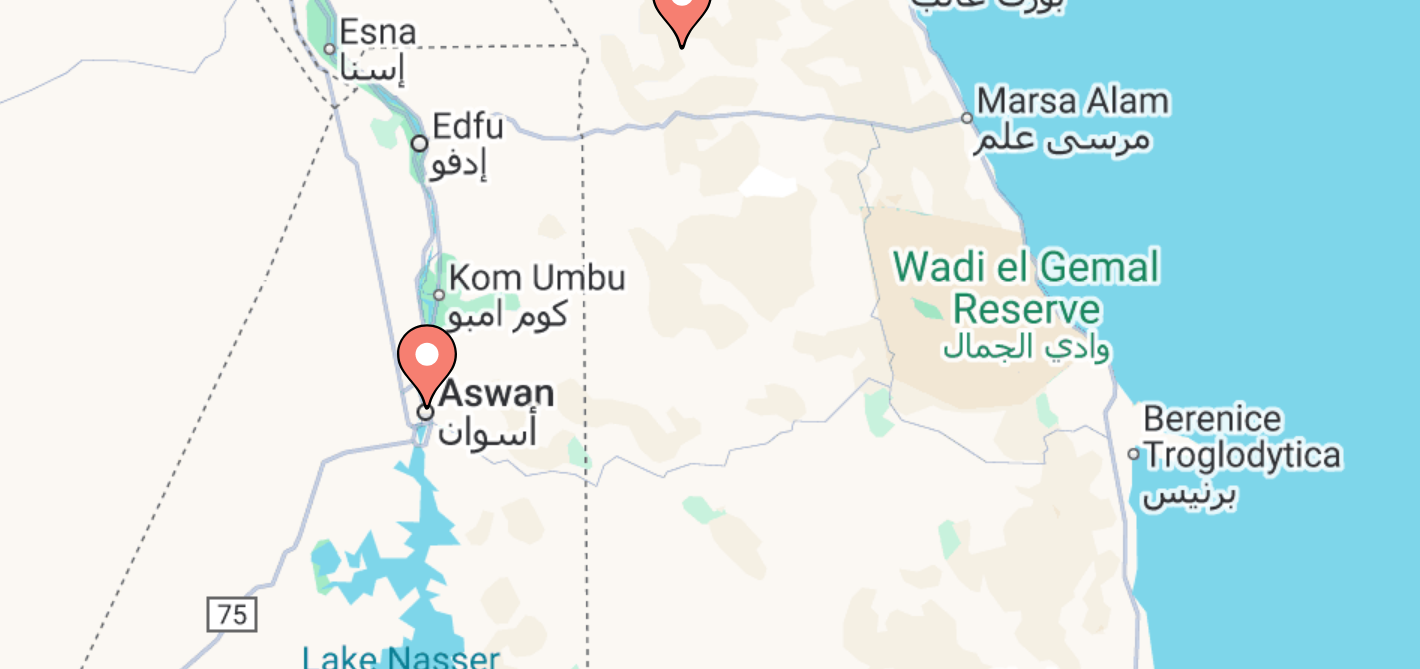 click at bounding box center [840, 38] 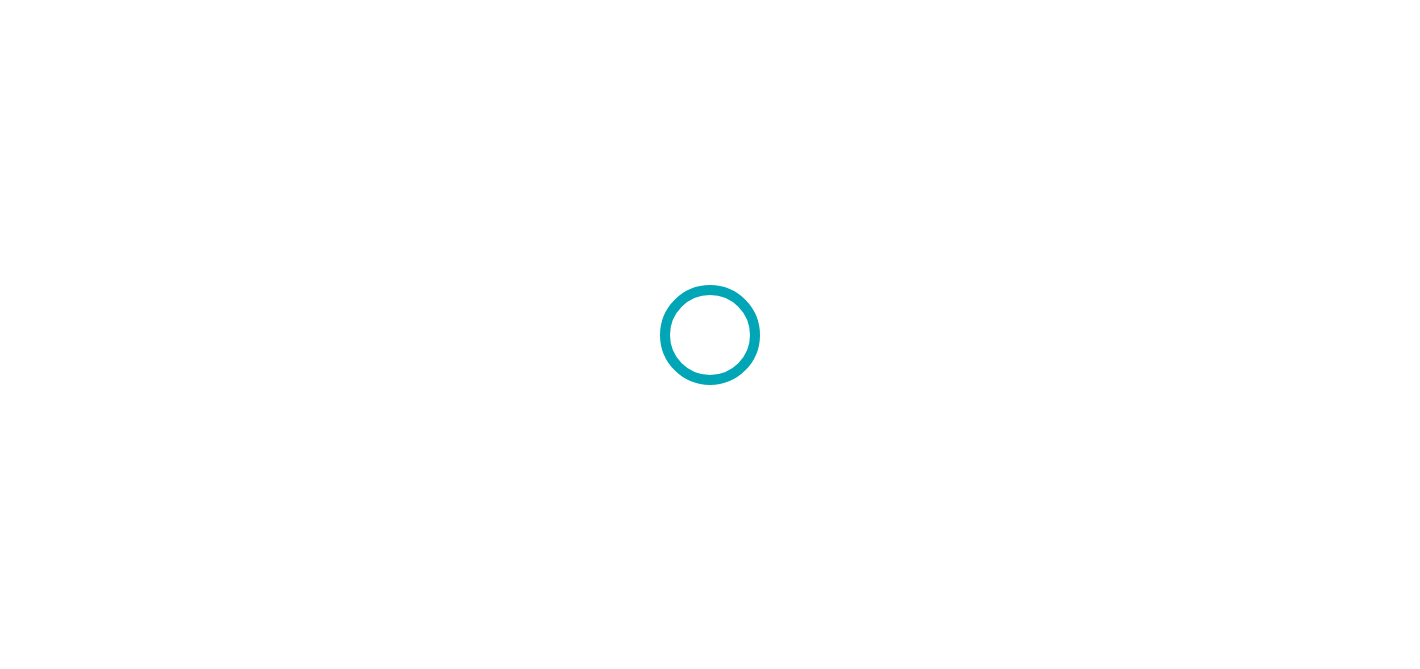 scroll, scrollTop: 0, scrollLeft: 0, axis: both 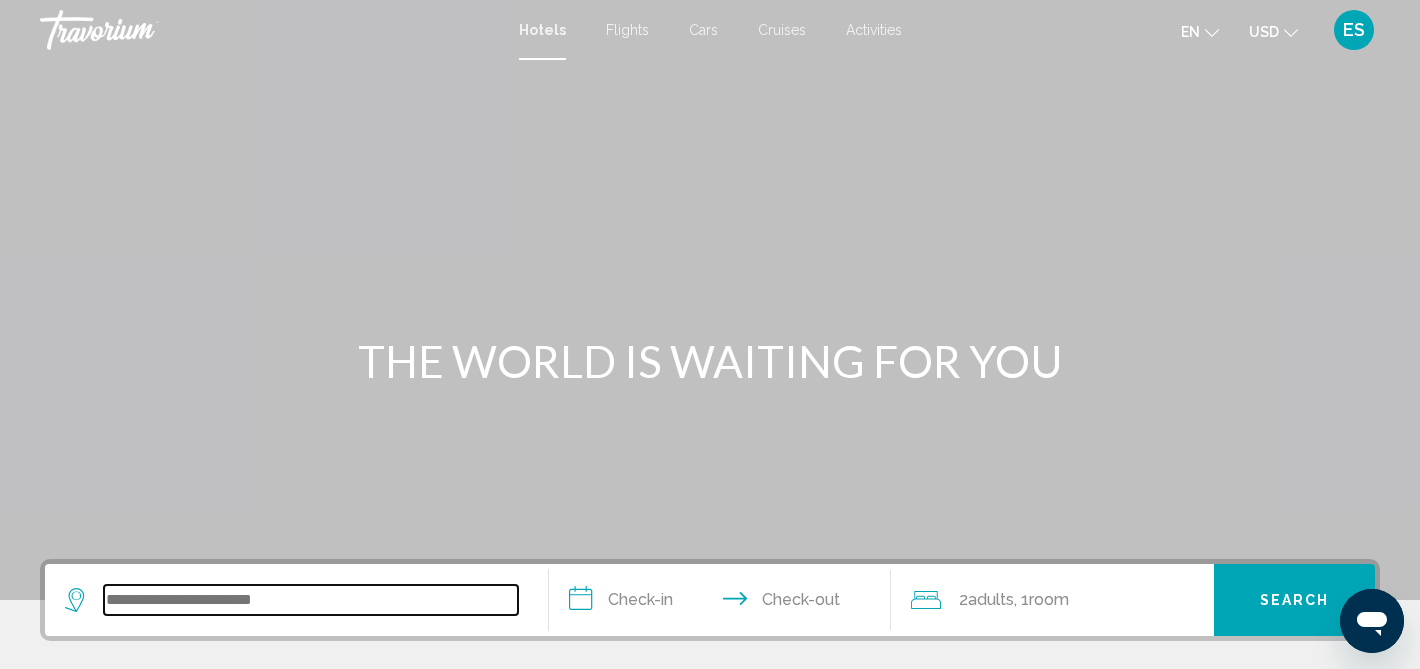 click at bounding box center [311, 600] 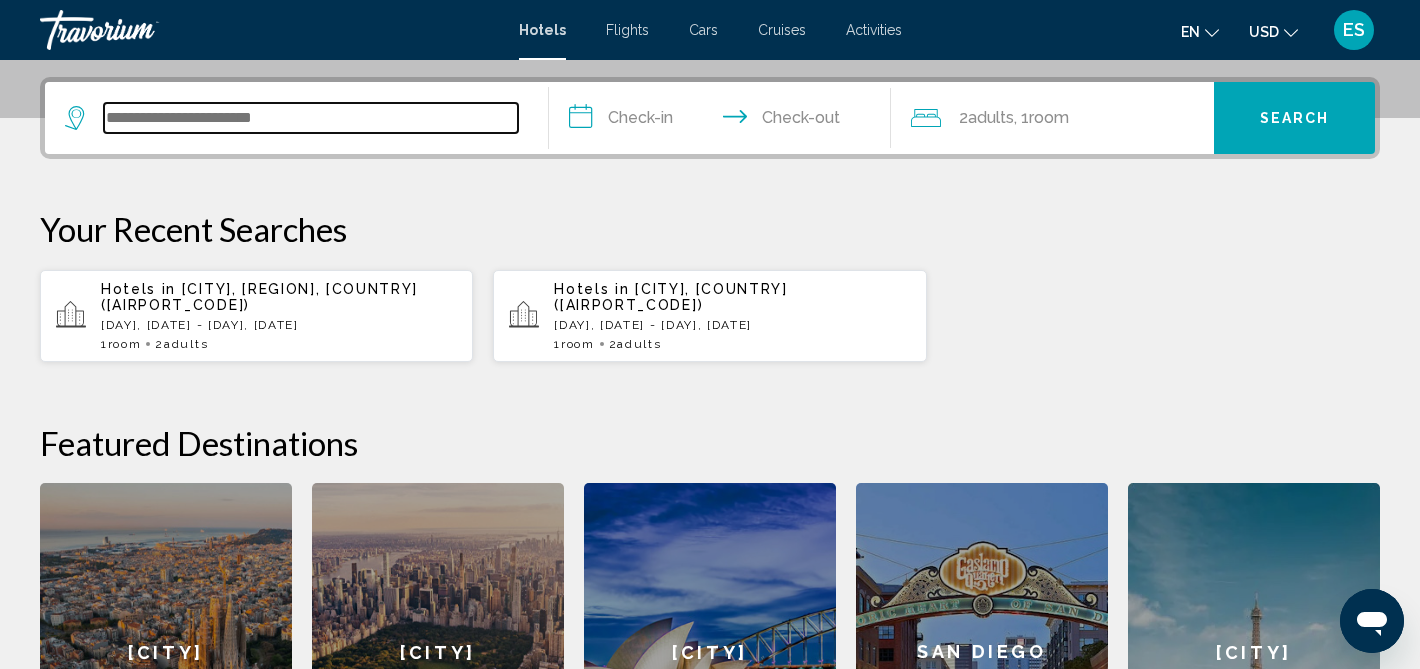 scroll, scrollTop: 494, scrollLeft: 0, axis: vertical 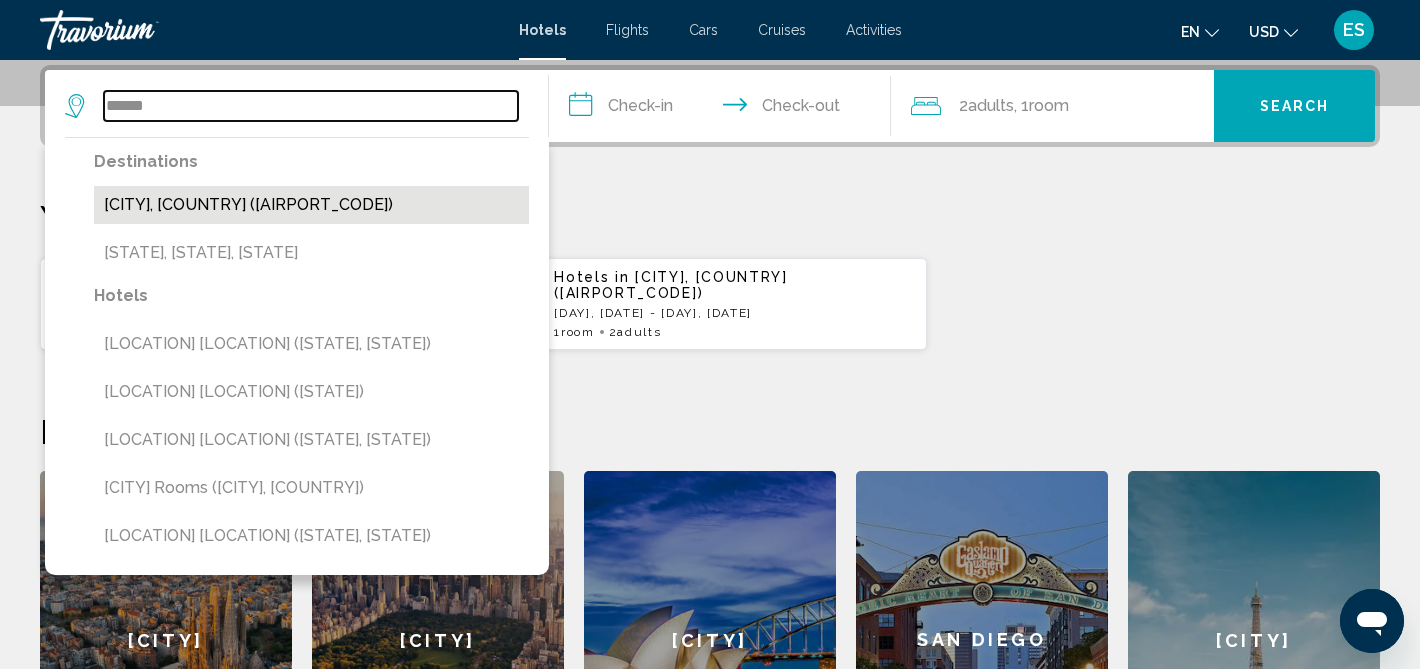 type on "******" 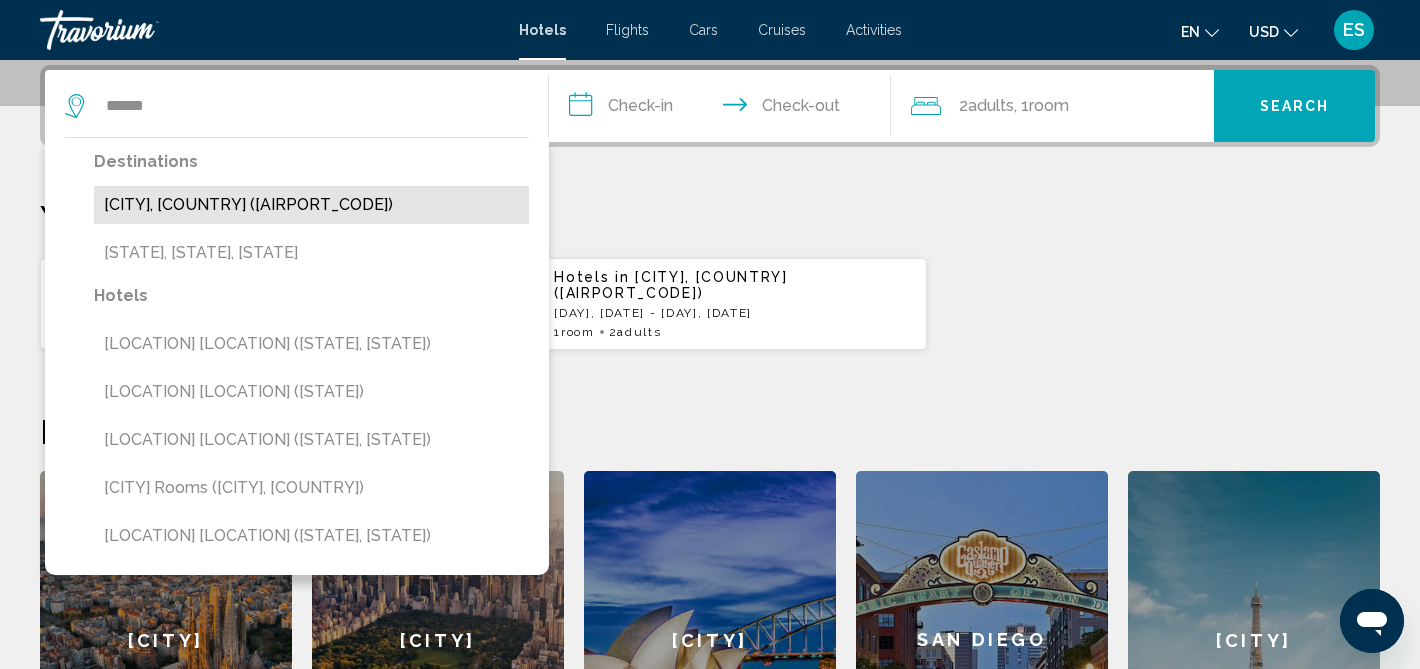 click on "Malaga, Spain (AGP)" at bounding box center (311, 205) 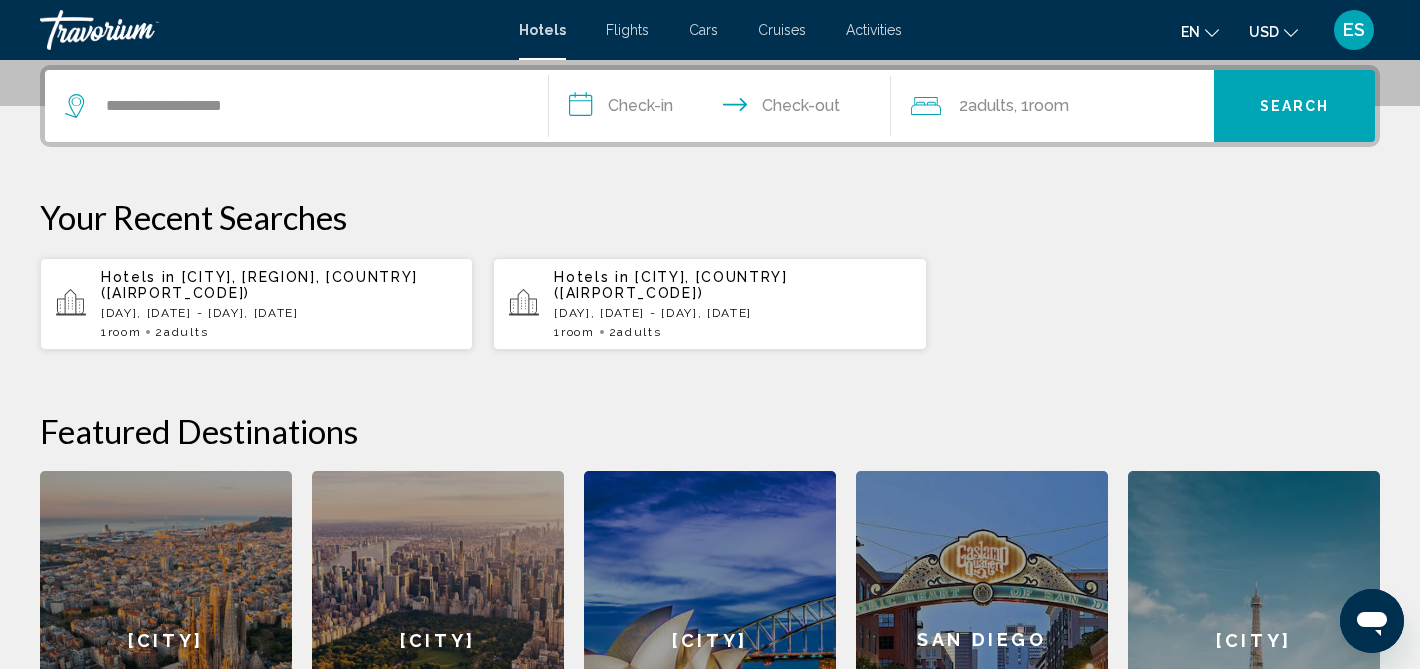 click on "**********" at bounding box center [724, 109] 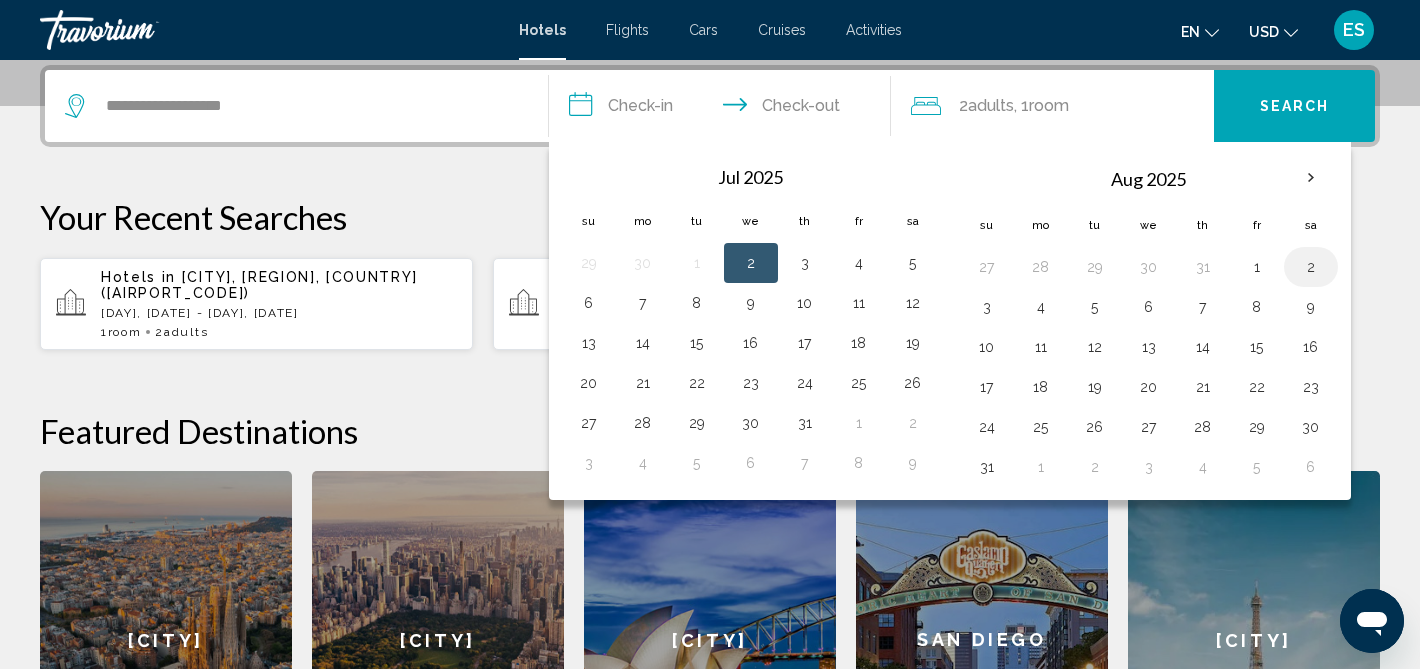 click on "2" at bounding box center (1311, 267) 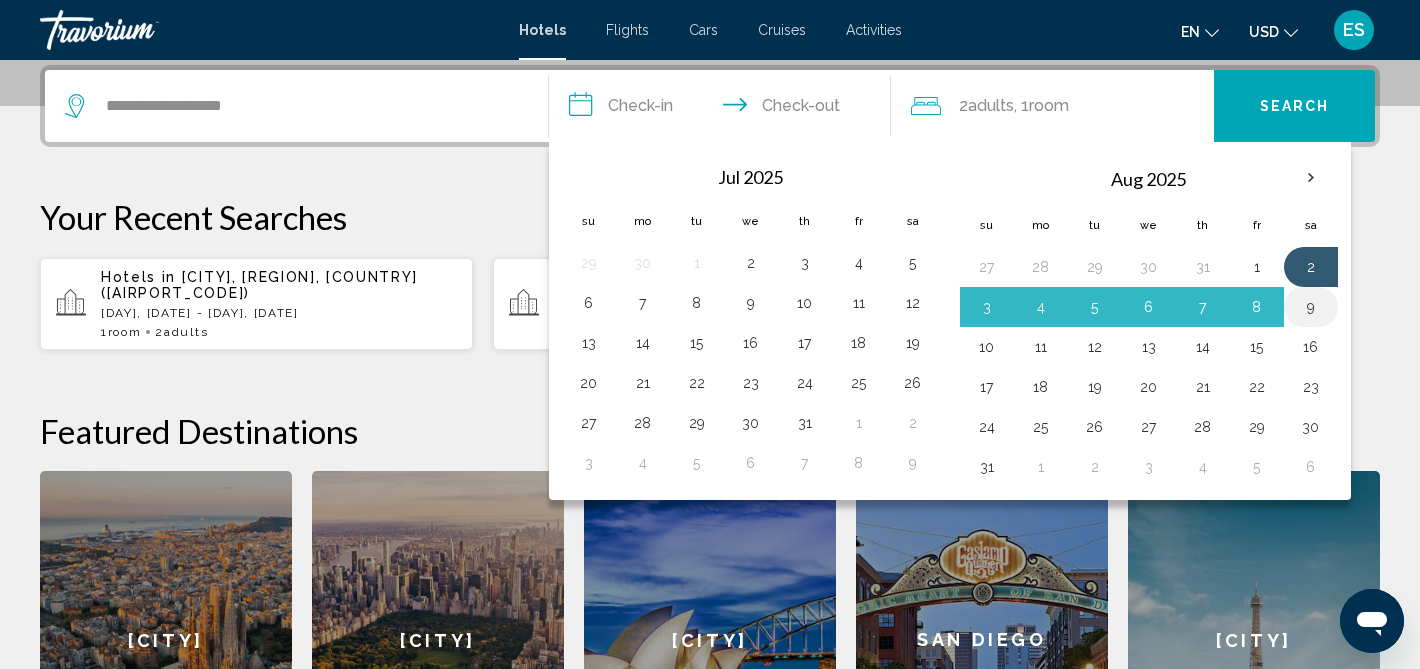 click on "9" at bounding box center (1311, 307) 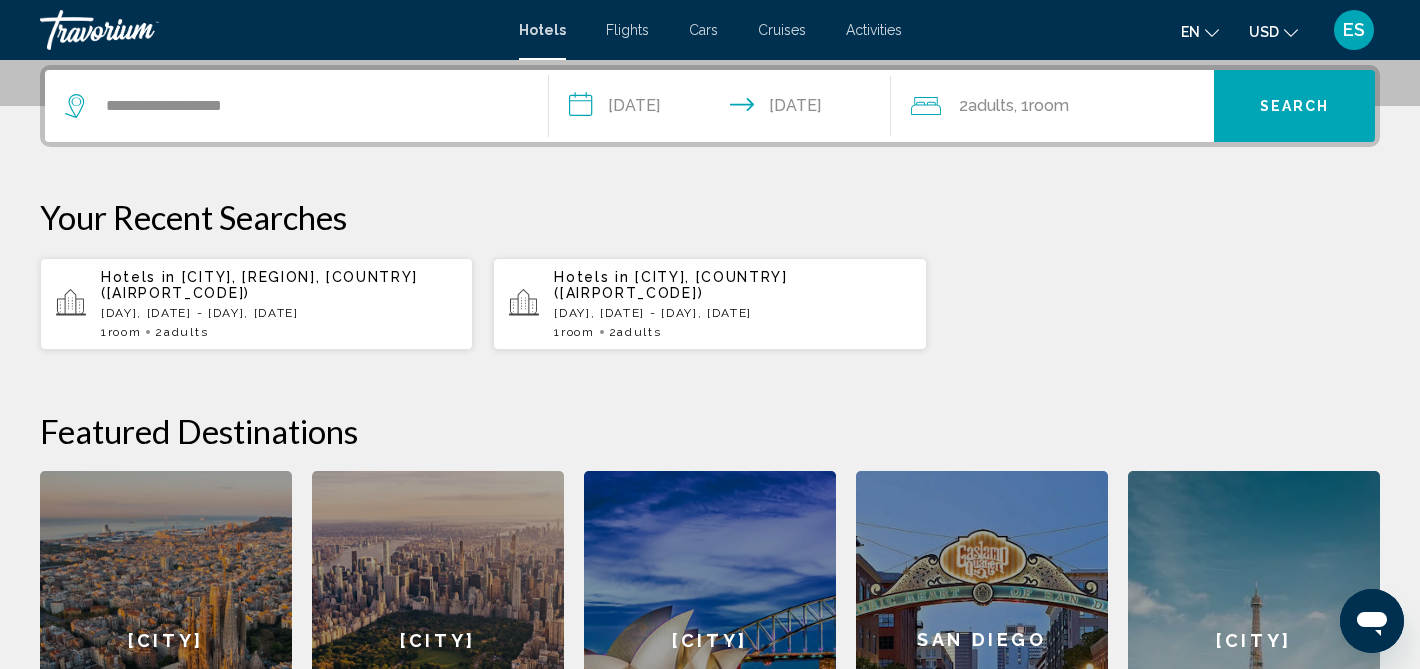 click on "Room" at bounding box center (1049, 105) 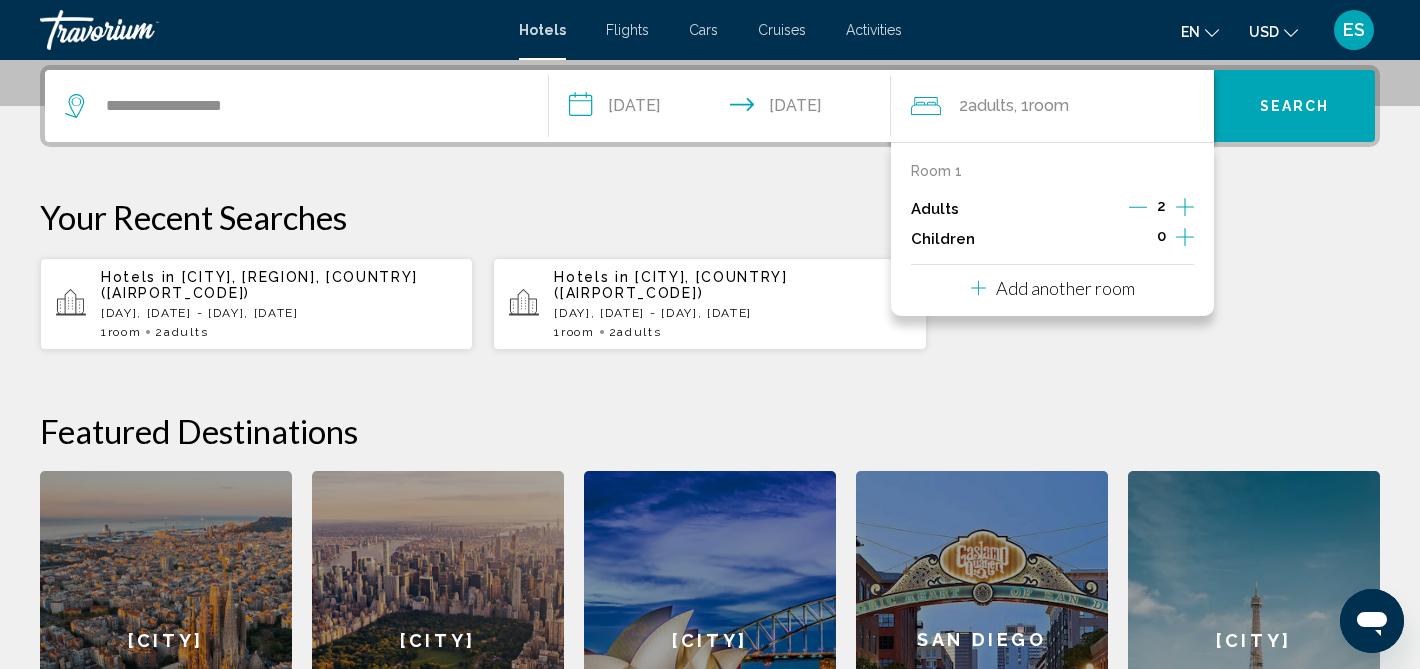 click at bounding box center [1185, 237] 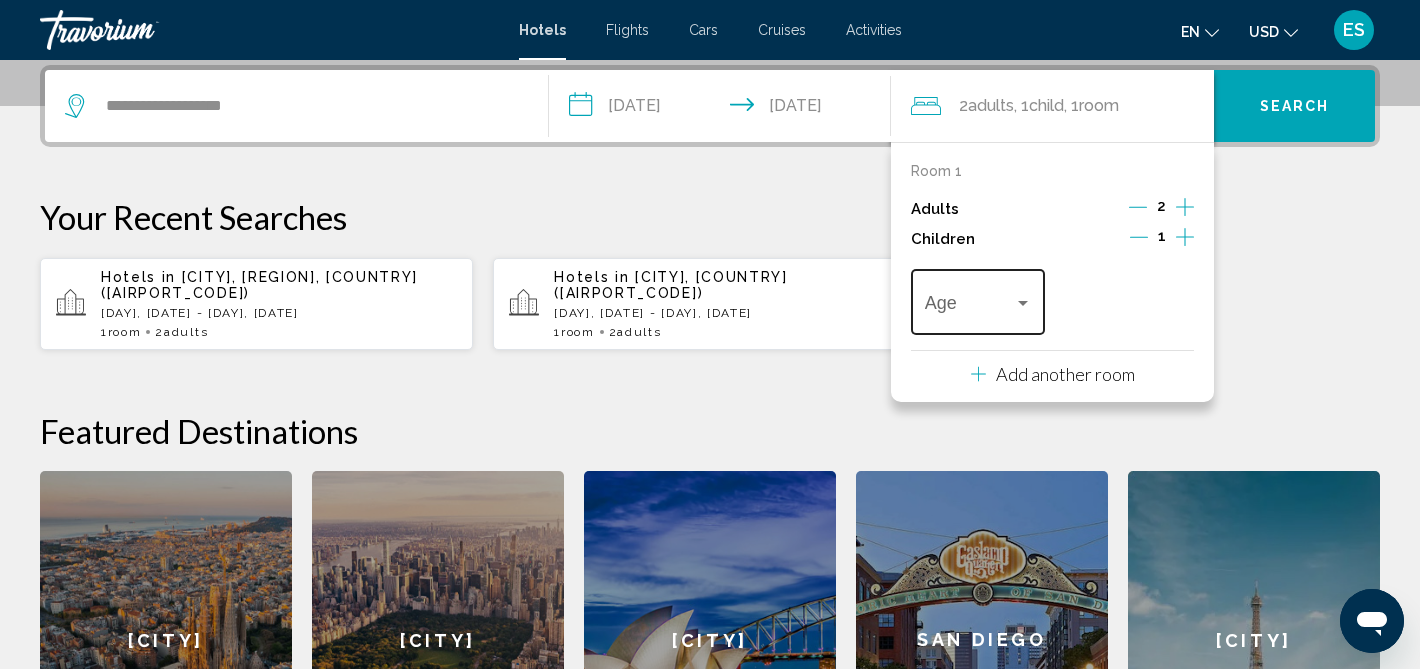 click on "Age" at bounding box center [978, 299] 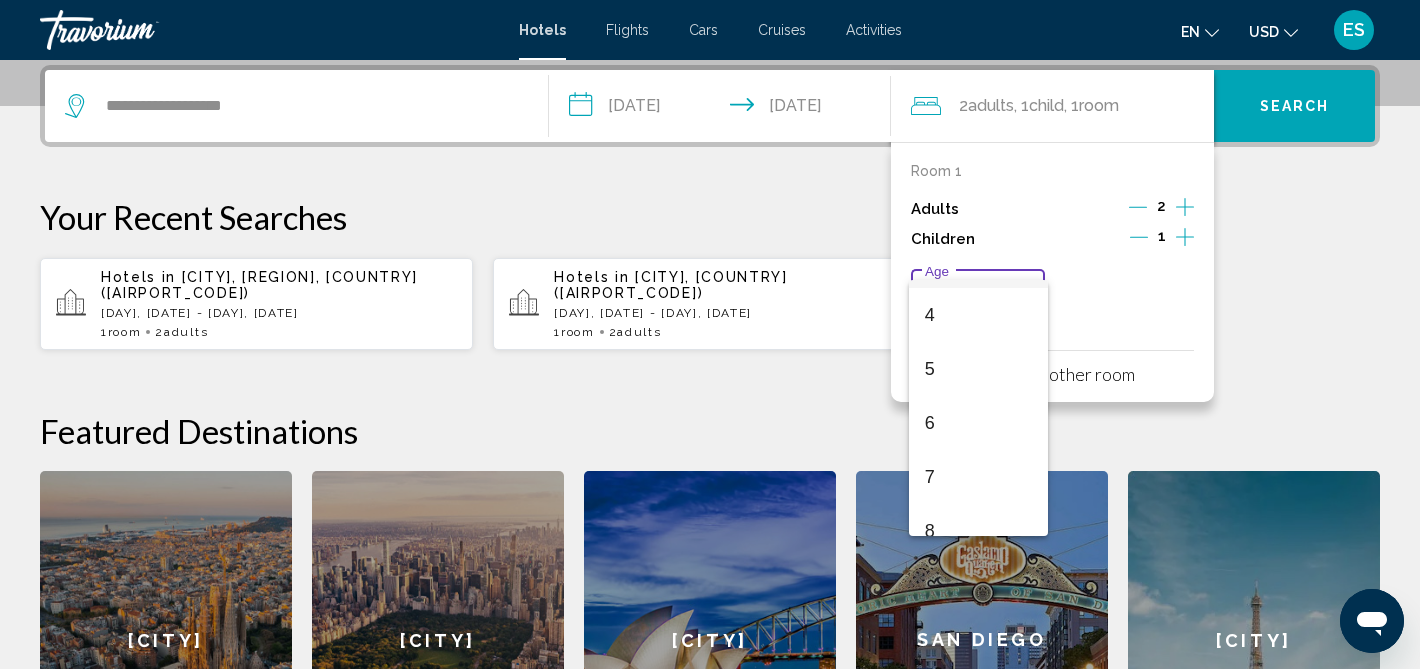 scroll, scrollTop: 215, scrollLeft: 0, axis: vertical 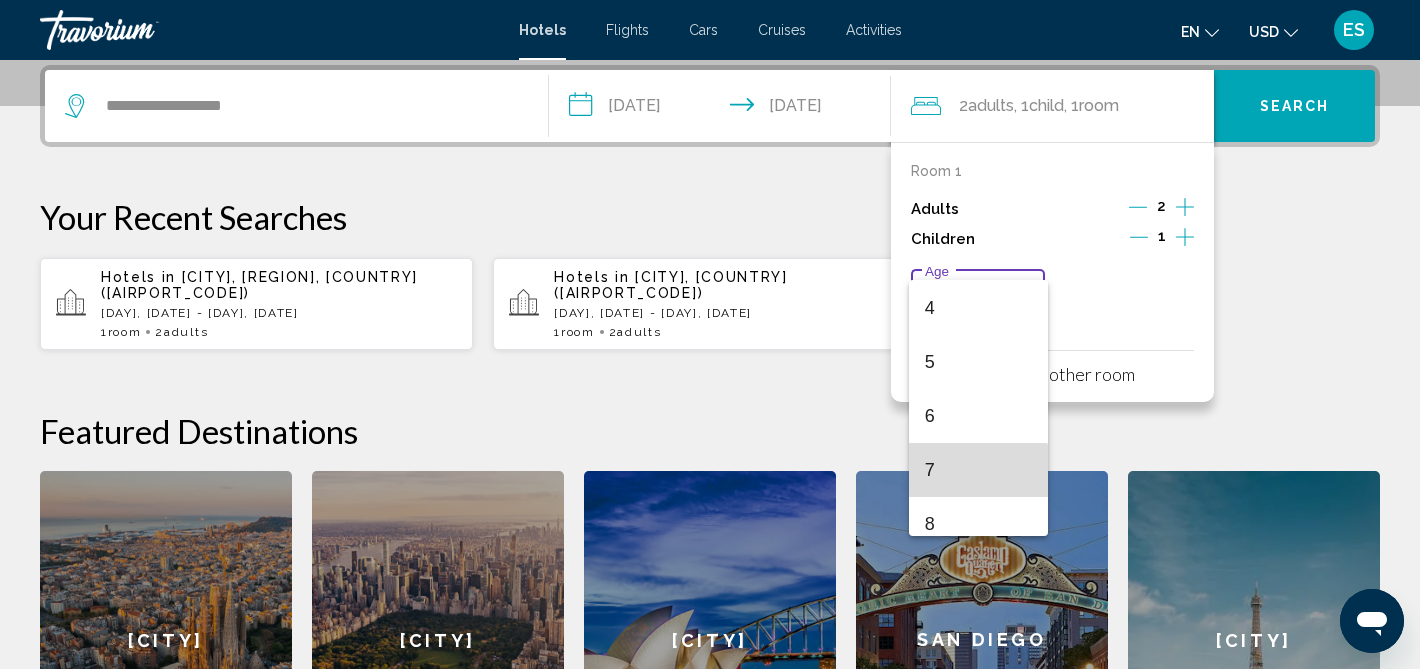 click on "7" at bounding box center [978, 470] 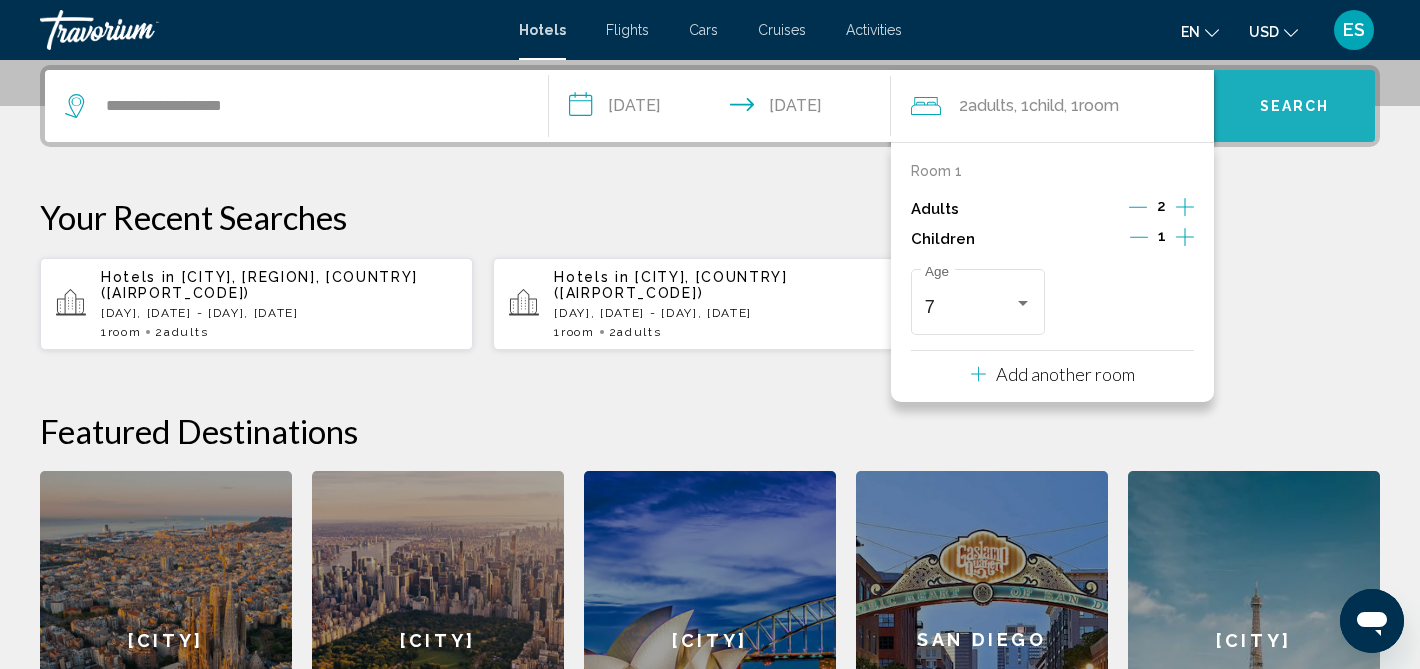 click on "Search" at bounding box center [1294, 106] 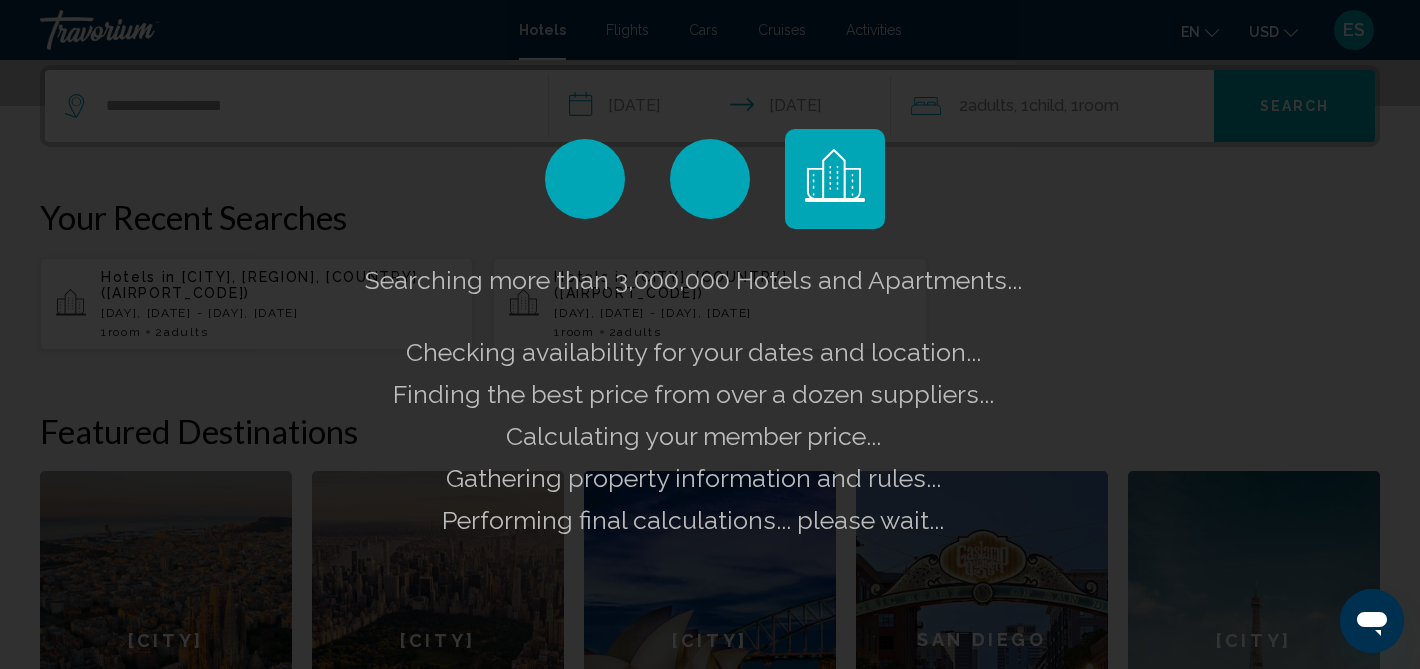 click on "Searching more than 3,000,000 Hotels and Apartments...
Checking availability for your dates and location..." at bounding box center [710, 334] 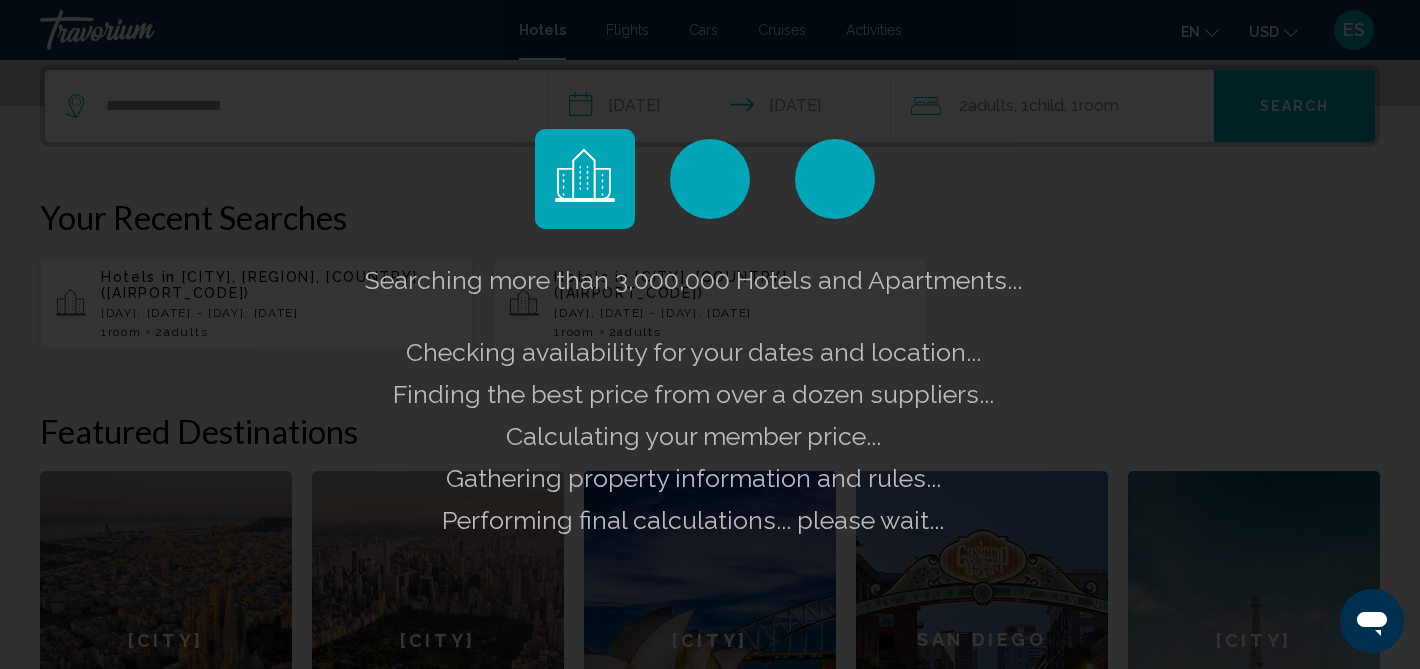 click on "Searching more than 3,000,000 Hotels and Apartments...
Checking availability for your dates and location..." at bounding box center [710, 334] 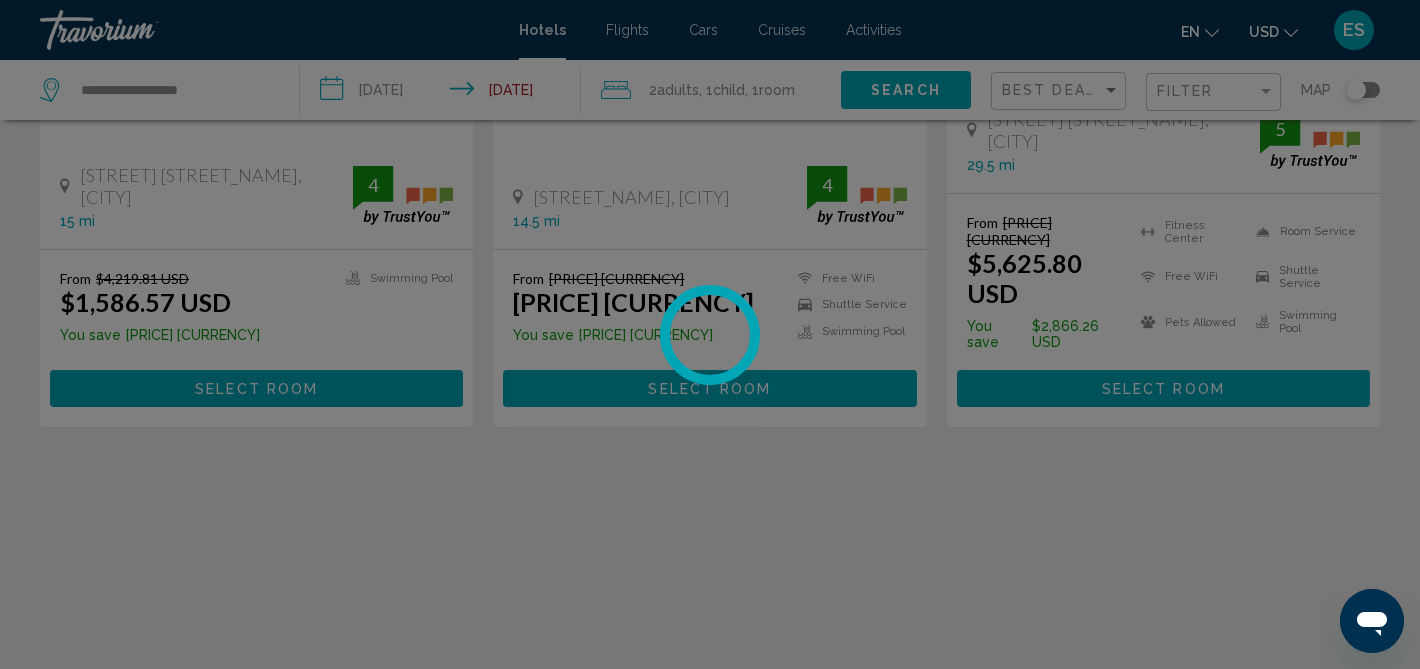 scroll, scrollTop: 0, scrollLeft: 0, axis: both 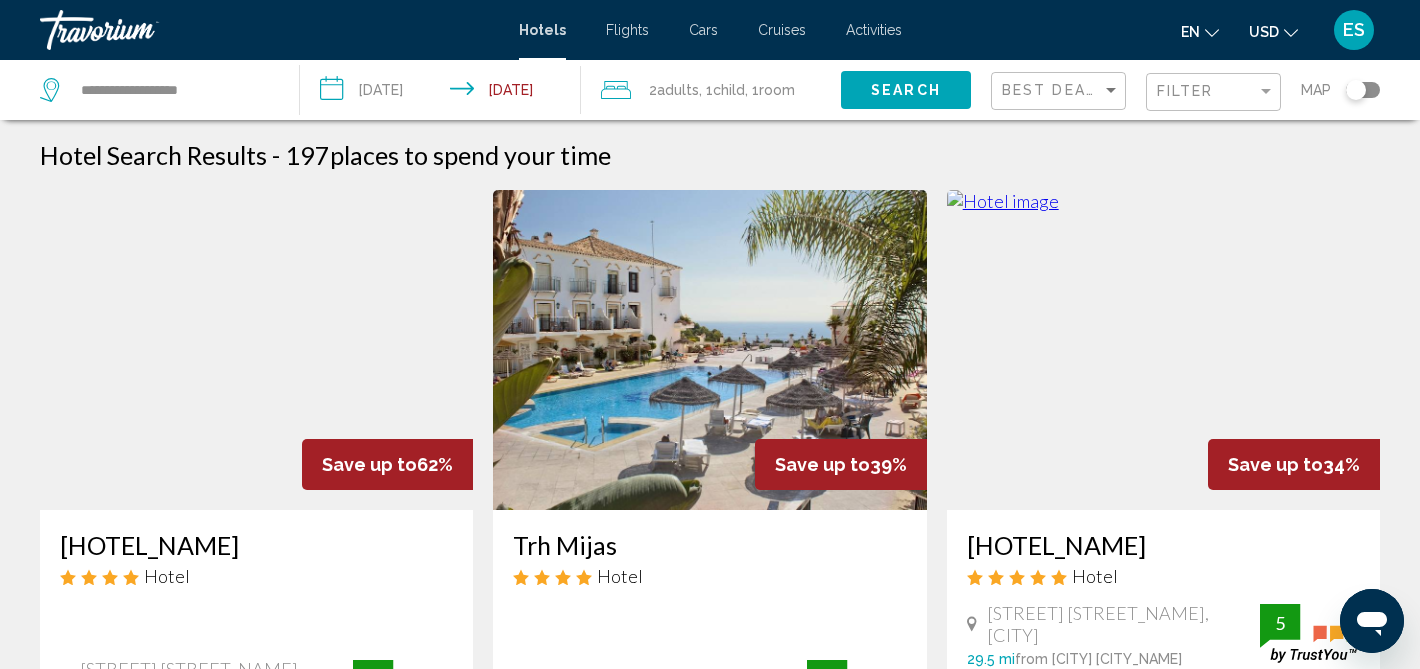 click on "USD" at bounding box center (1264, 32) 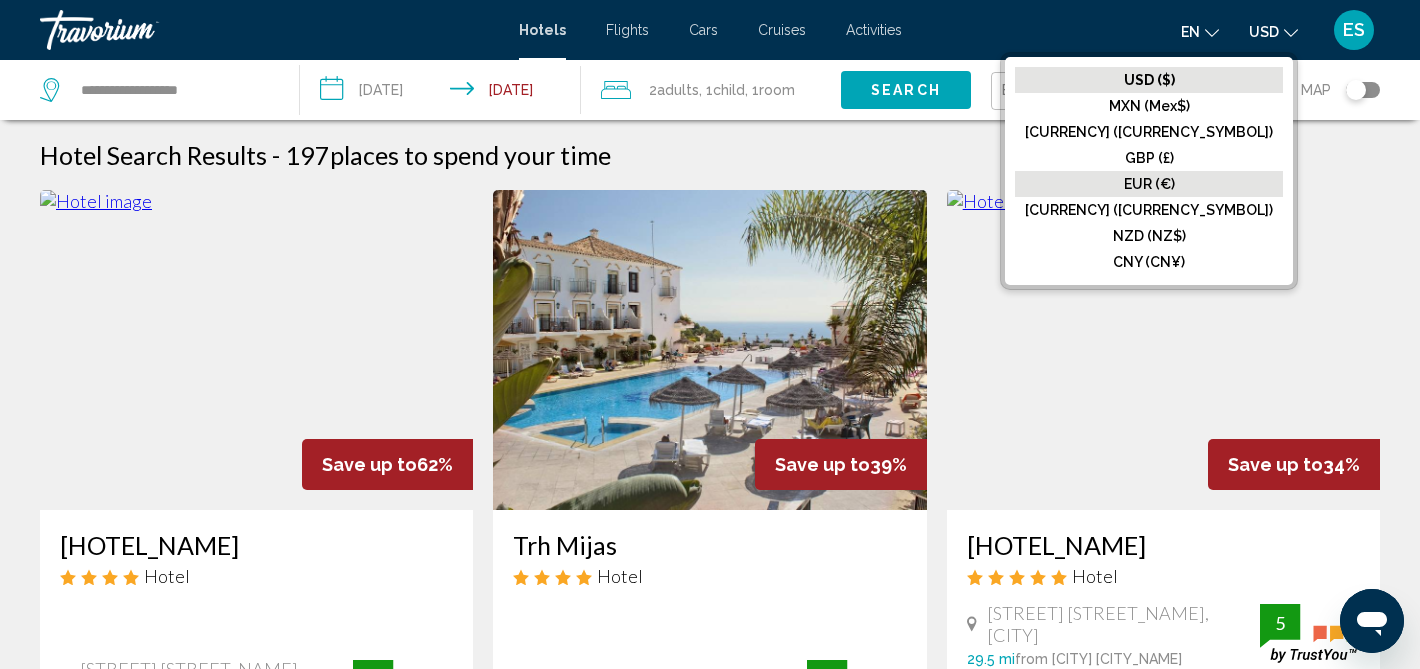 drag, startPoint x: 1228, startPoint y: 170, endPoint x: 1228, endPoint y: 183, distance: 13 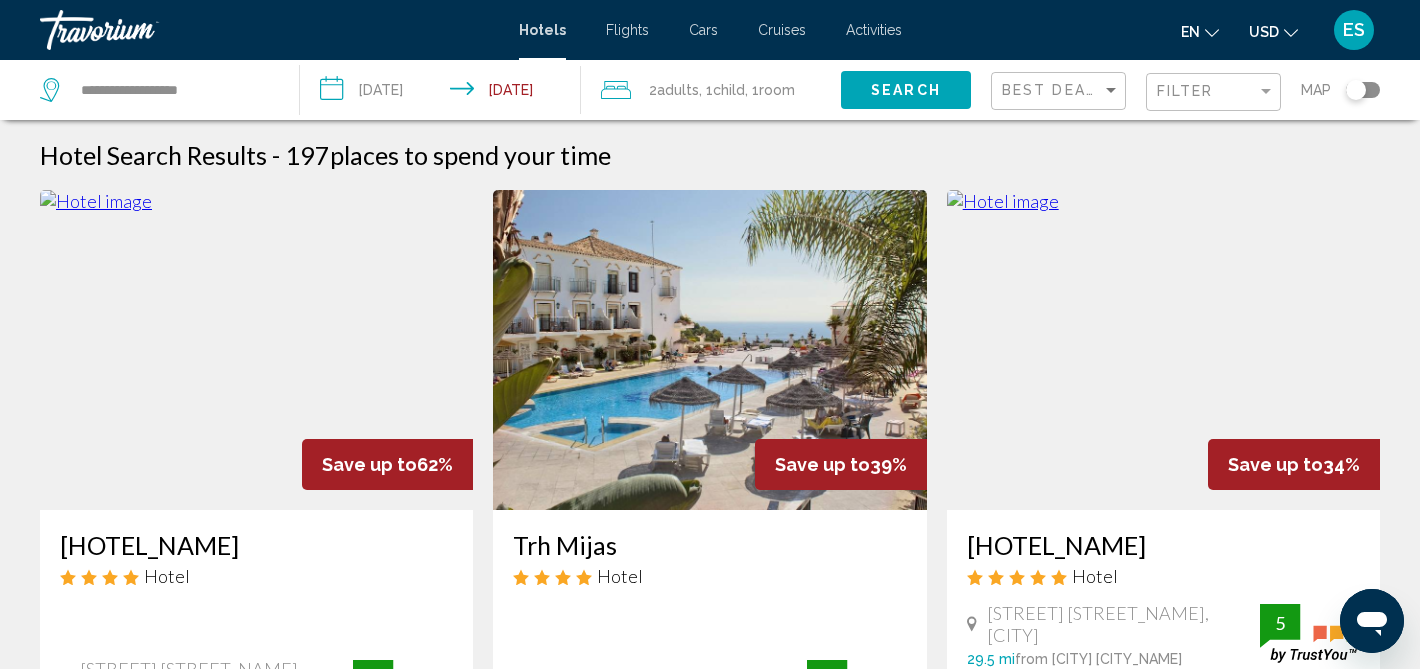 click on "USD" at bounding box center (1264, 32) 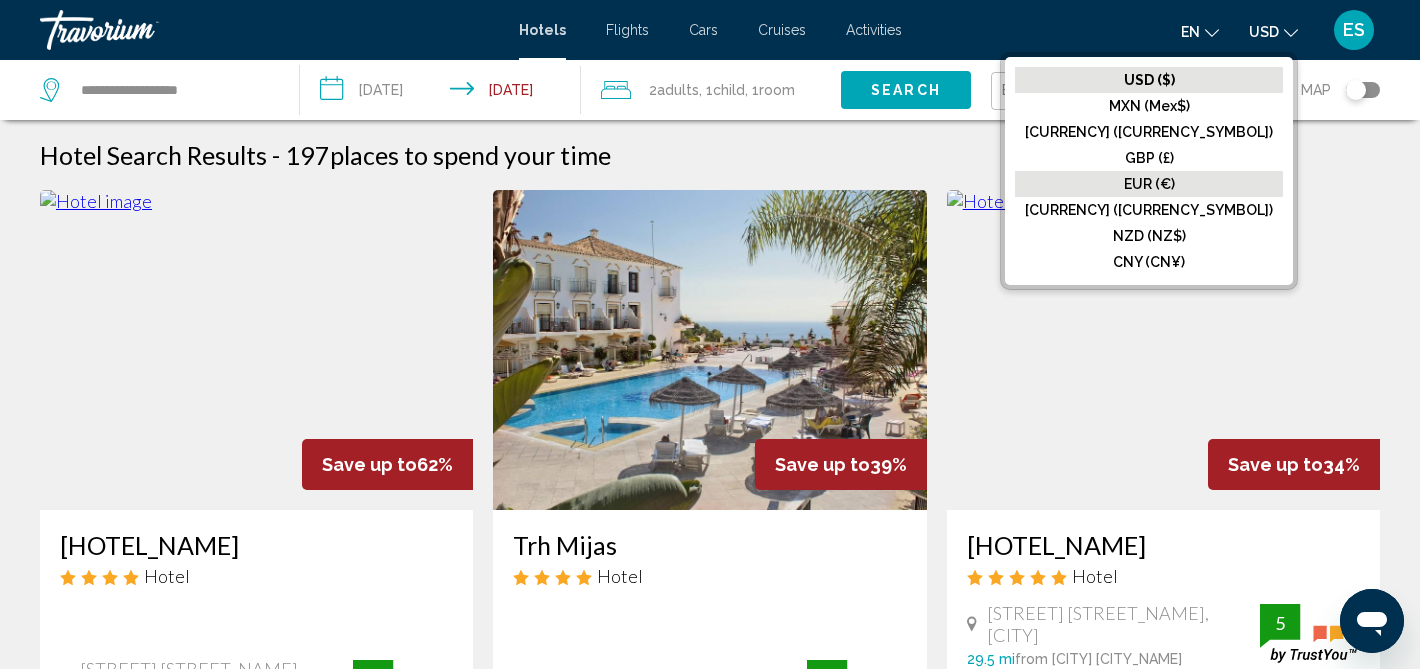 click on "EUR (€)" at bounding box center [1149, 80] 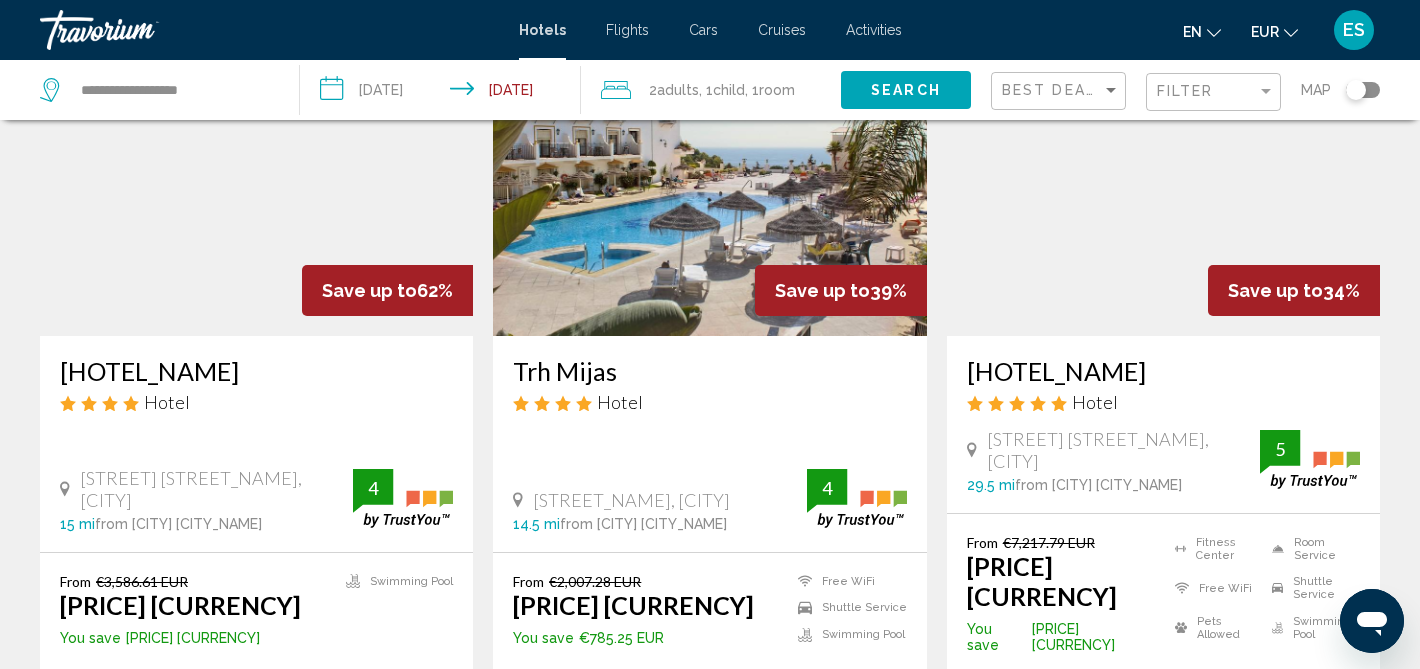 scroll, scrollTop: 178, scrollLeft: 0, axis: vertical 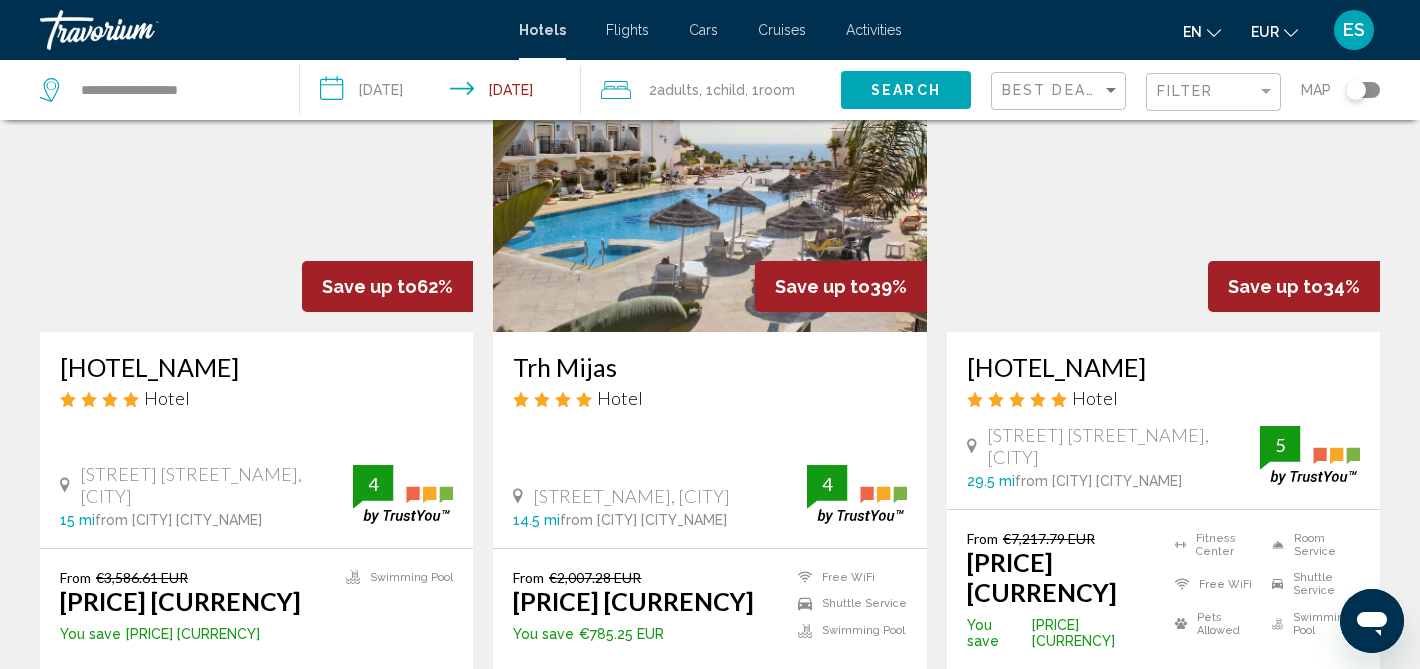 click on "Hotel Monarque Fuengirola Park" at bounding box center [256, 367] 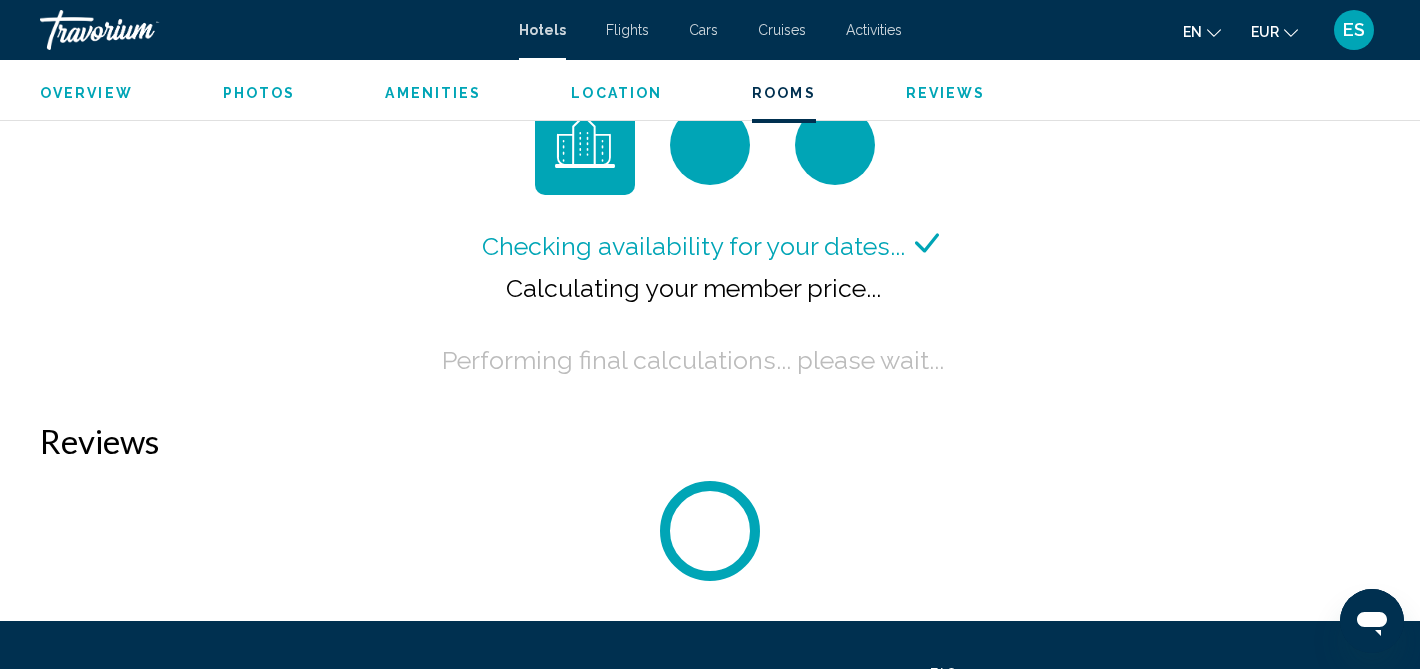 scroll, scrollTop: 2934, scrollLeft: 0, axis: vertical 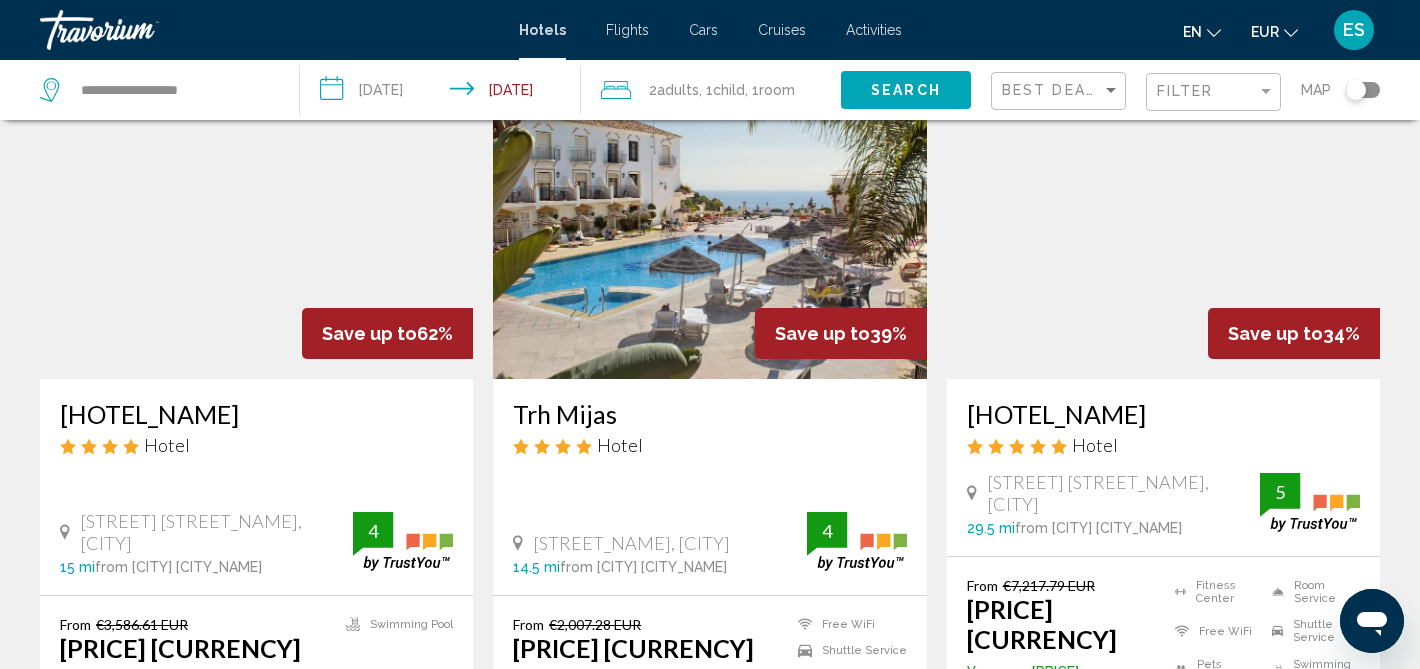 click on "Hotel Monarque Fuengirola Park" at bounding box center (256, 414) 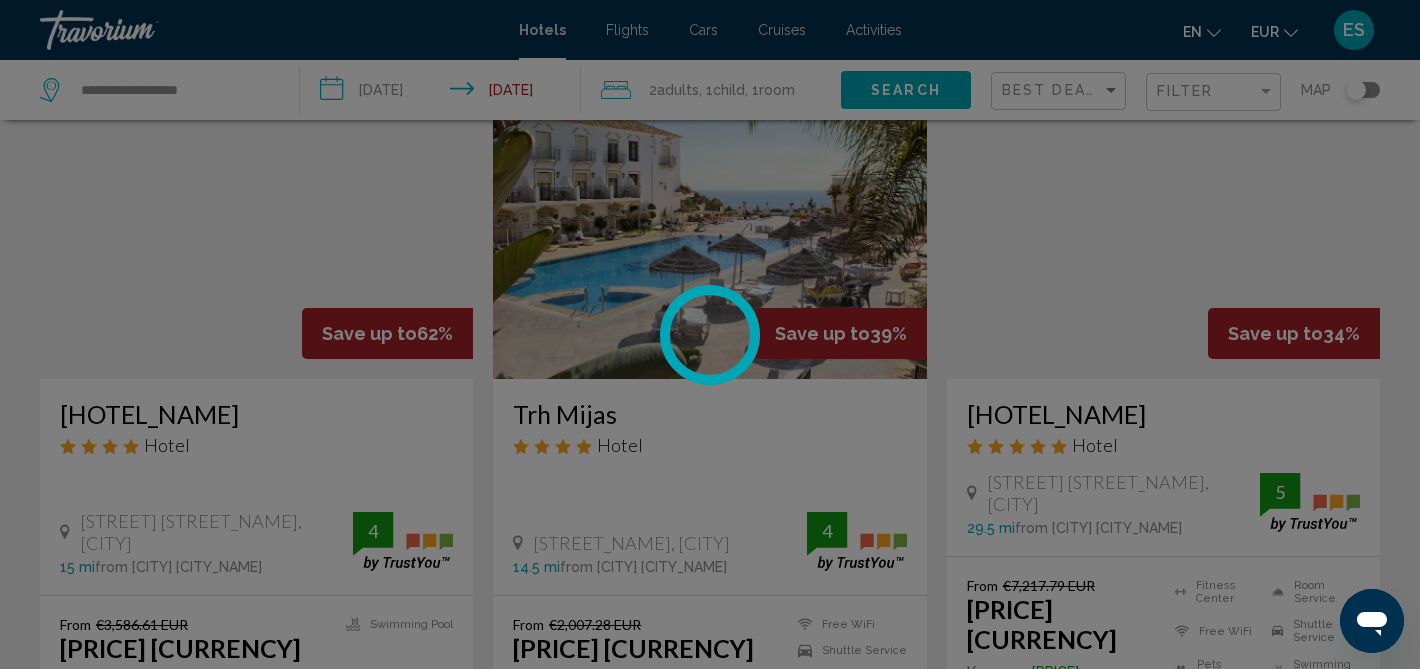 scroll, scrollTop: 25, scrollLeft: 0, axis: vertical 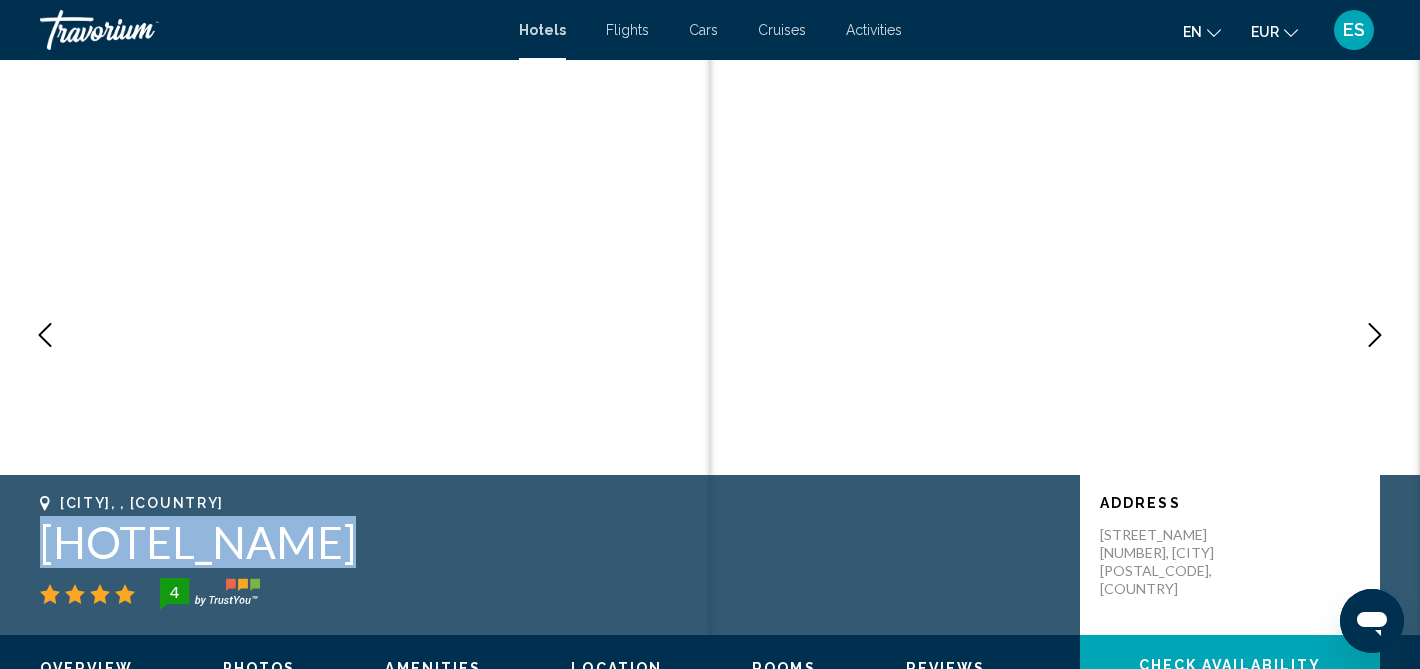 drag, startPoint x: 40, startPoint y: 547, endPoint x: 433, endPoint y: 566, distance: 393.459 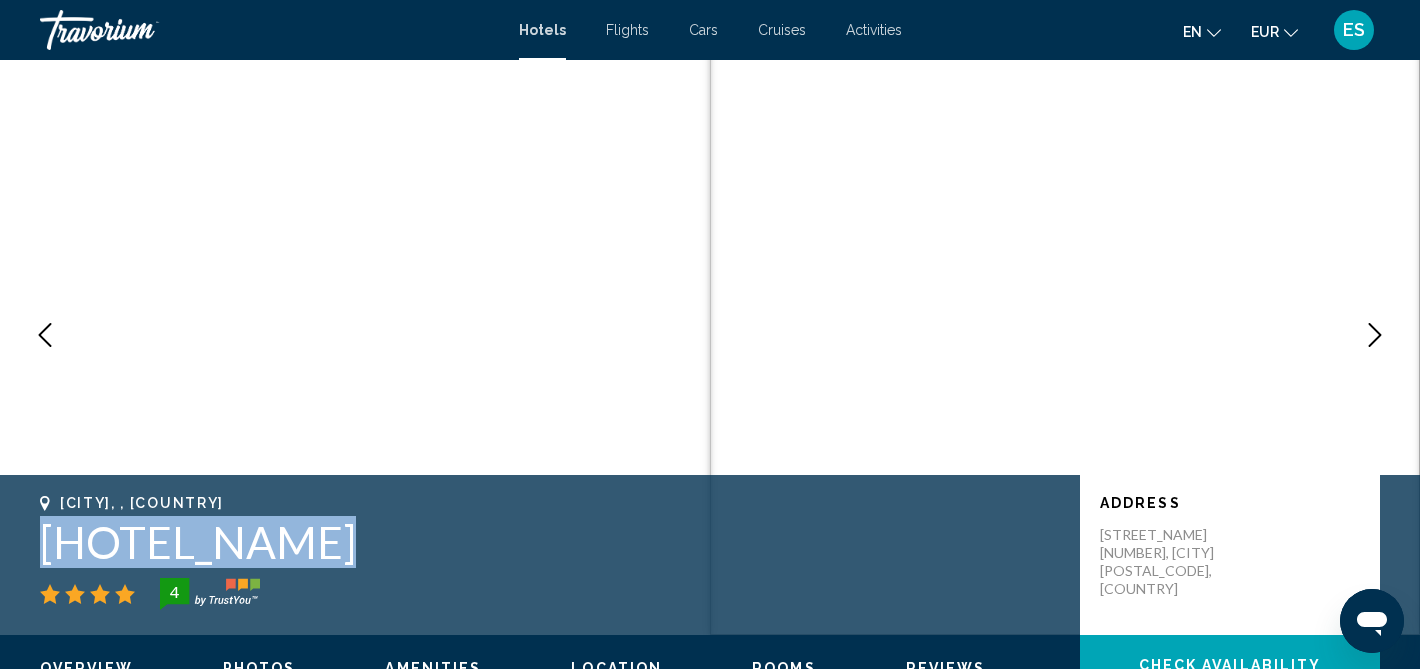 drag, startPoint x: 669, startPoint y: 543, endPoint x: 37, endPoint y: 532, distance: 632.0957 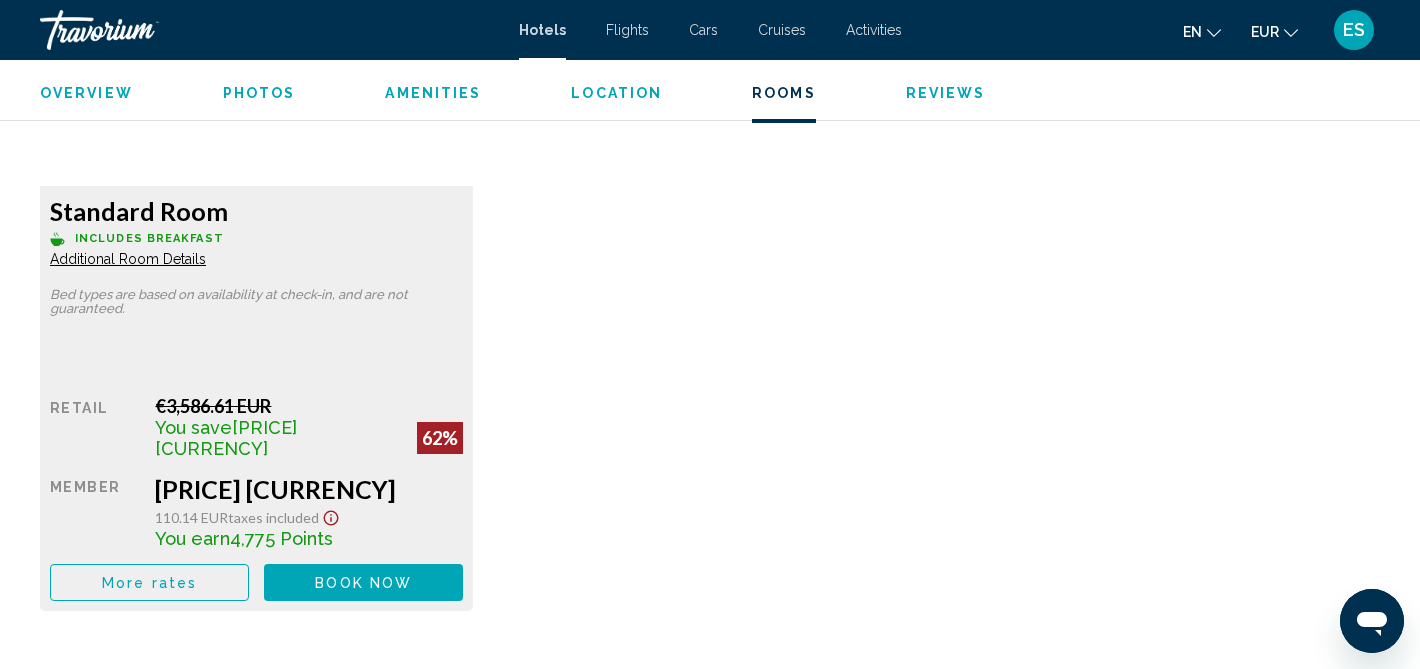 scroll, scrollTop: 2916, scrollLeft: 0, axis: vertical 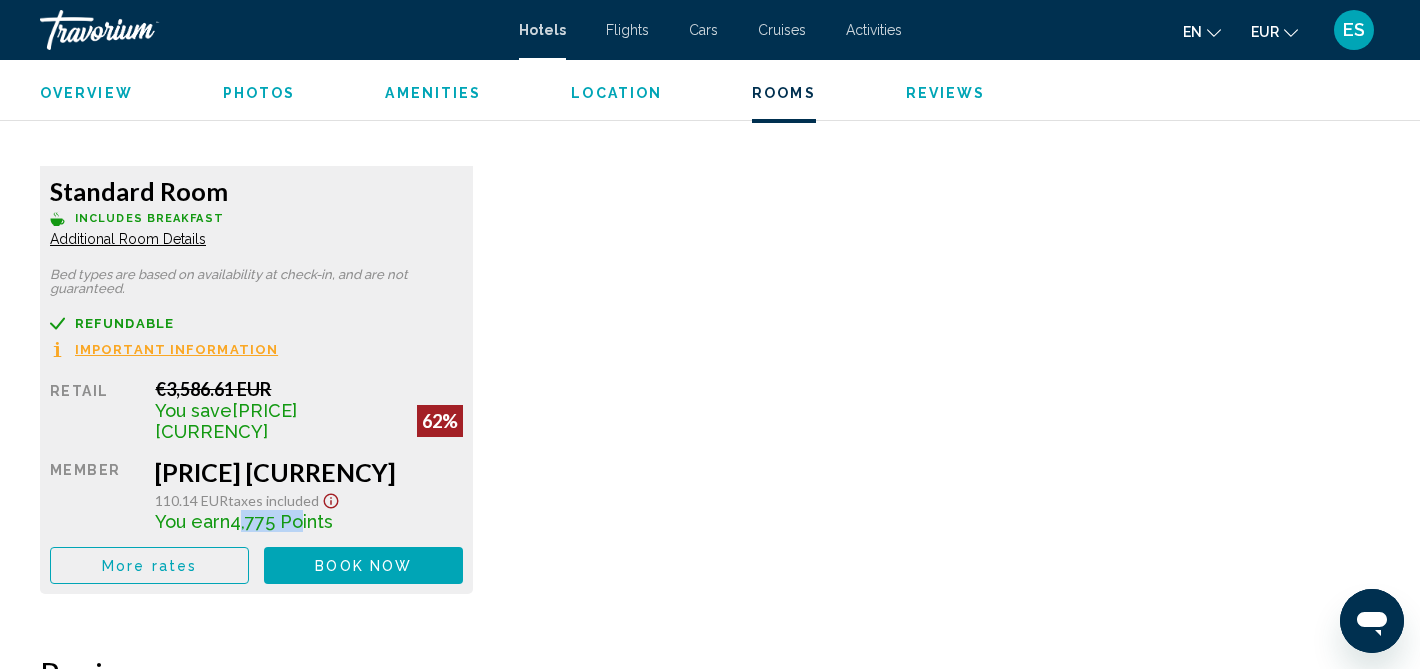 drag, startPoint x: 236, startPoint y: 514, endPoint x: 284, endPoint y: 514, distance: 48 